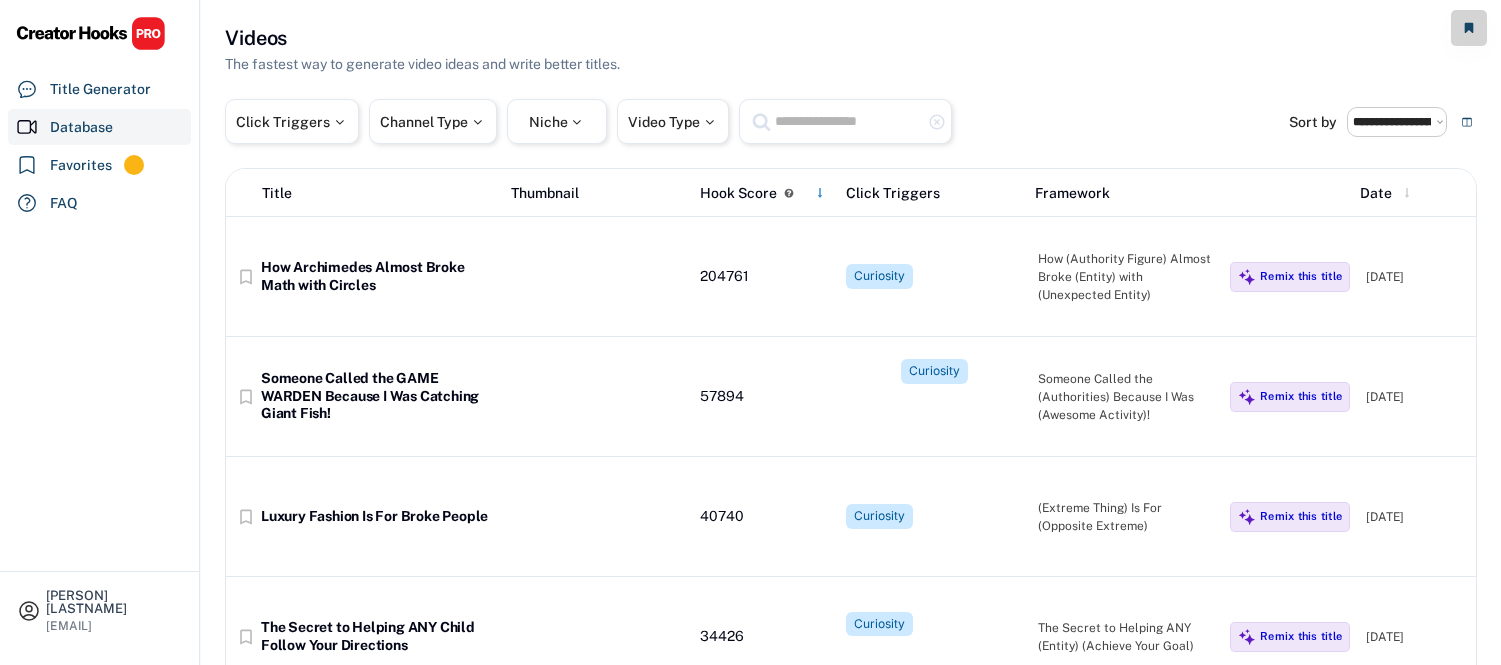 select on "**********" 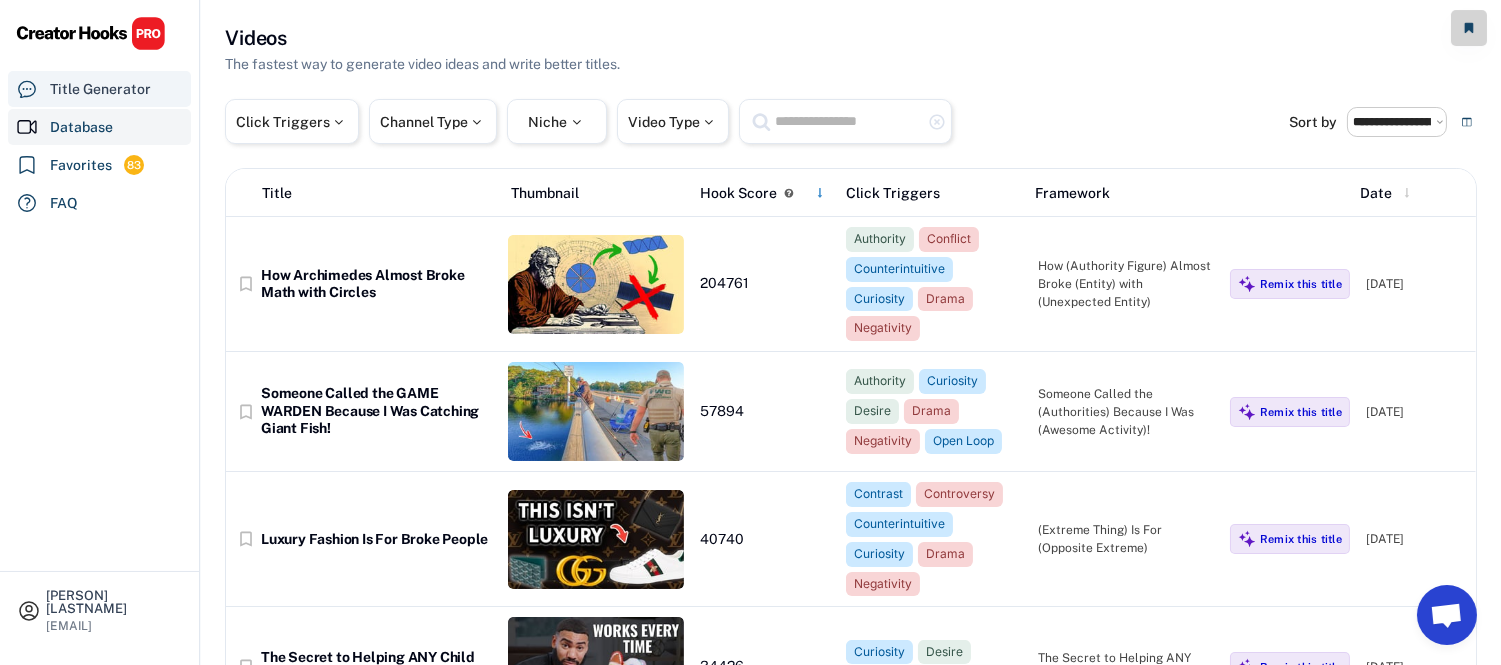 drag, startPoint x: 143, startPoint y: 86, endPoint x: 653, endPoint y: 60, distance: 510.66232 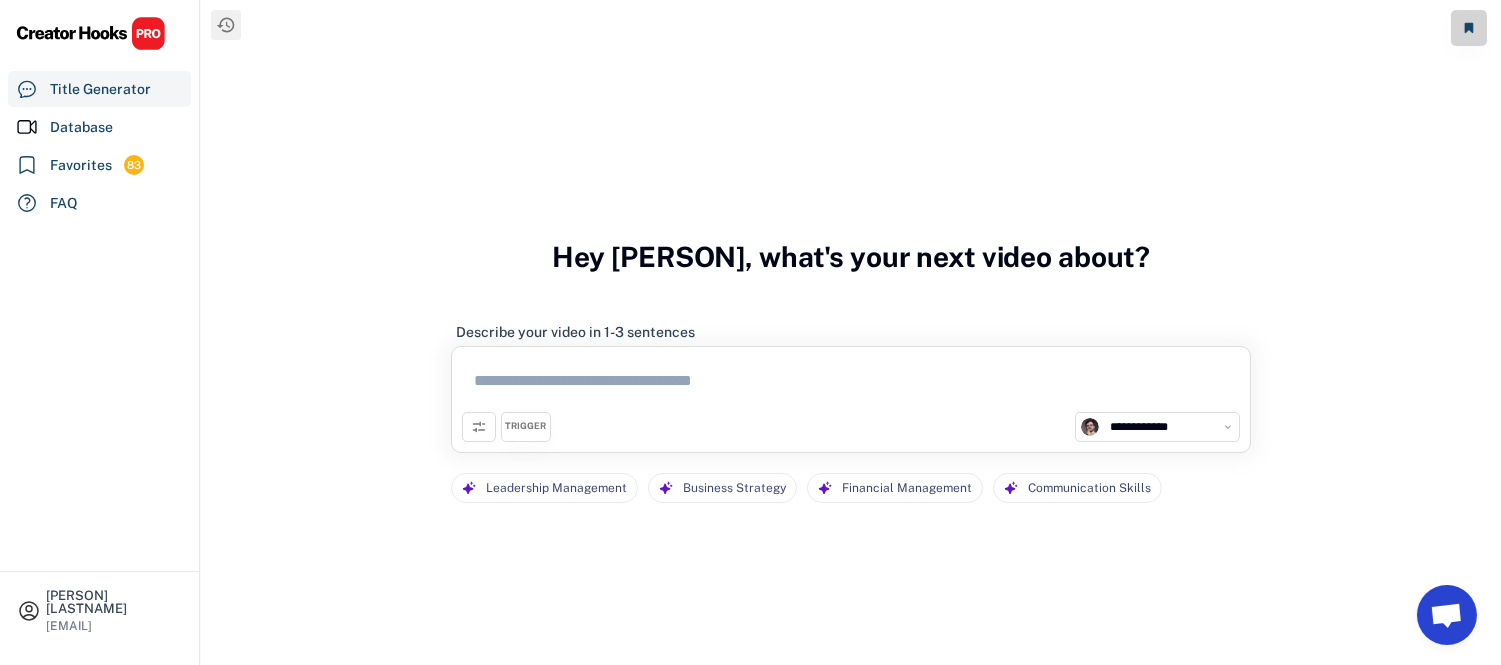 click at bounding box center (851, 384) 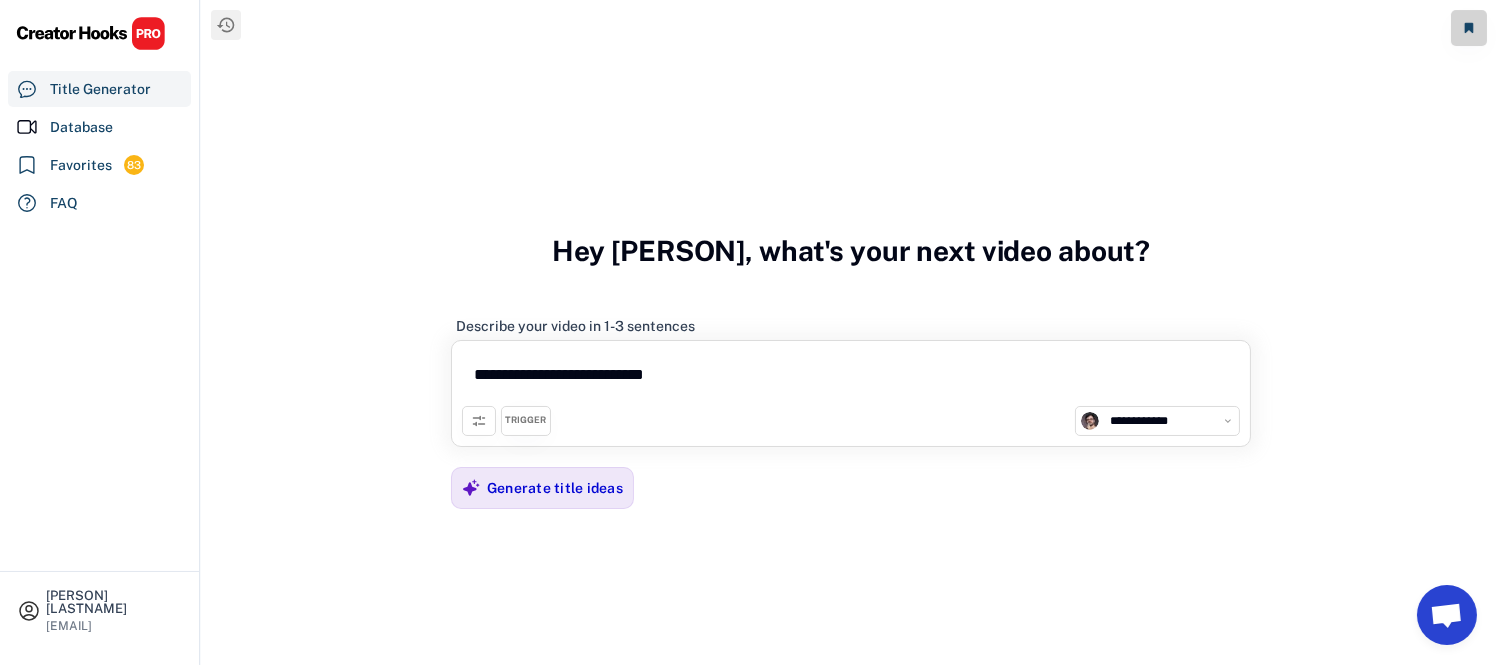 click on "**********" at bounding box center [851, 378] 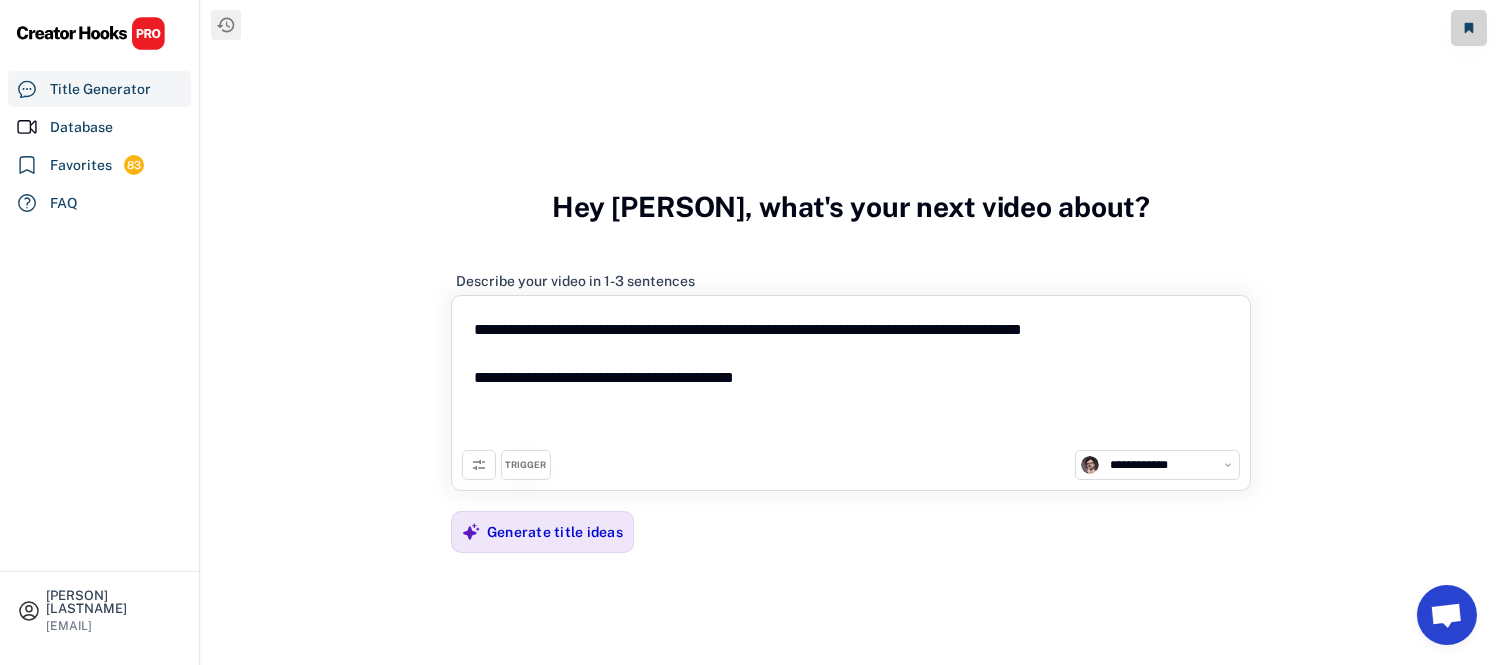 paste on "**********" 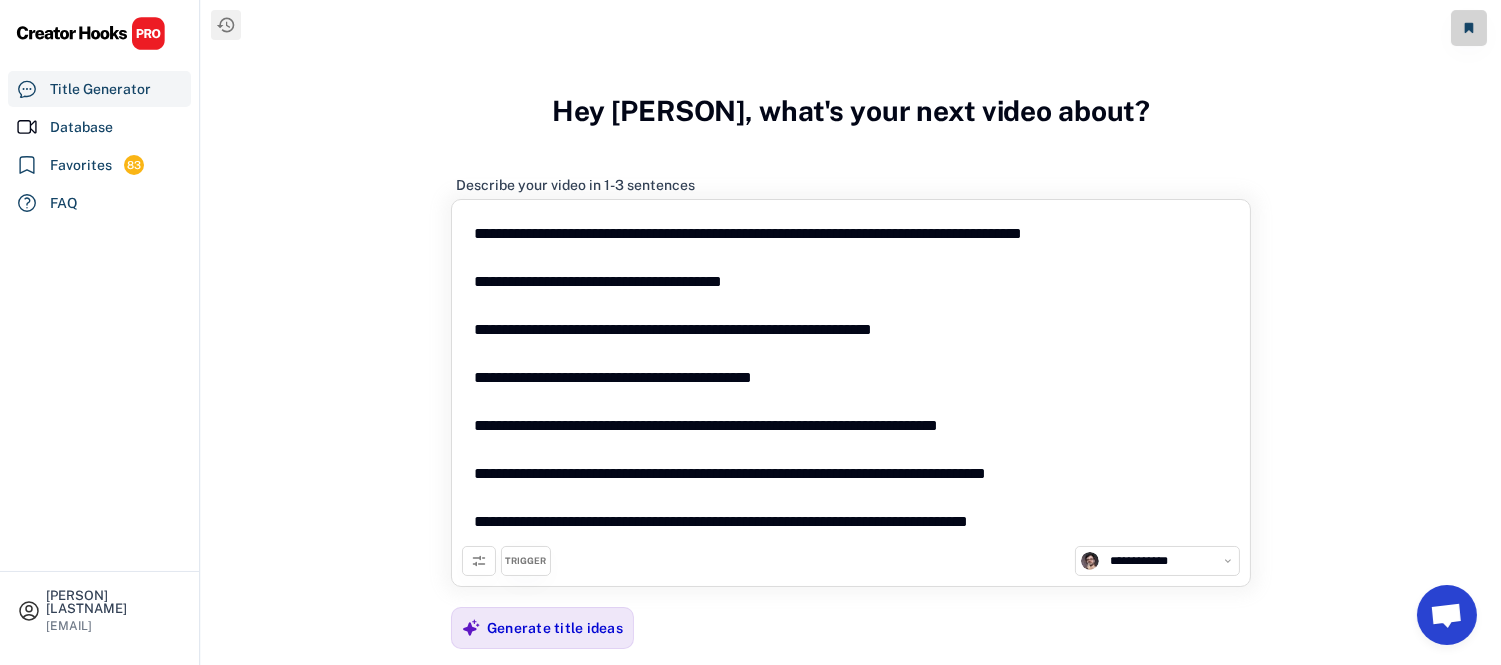 scroll, scrollTop: 101, scrollLeft: 0, axis: vertical 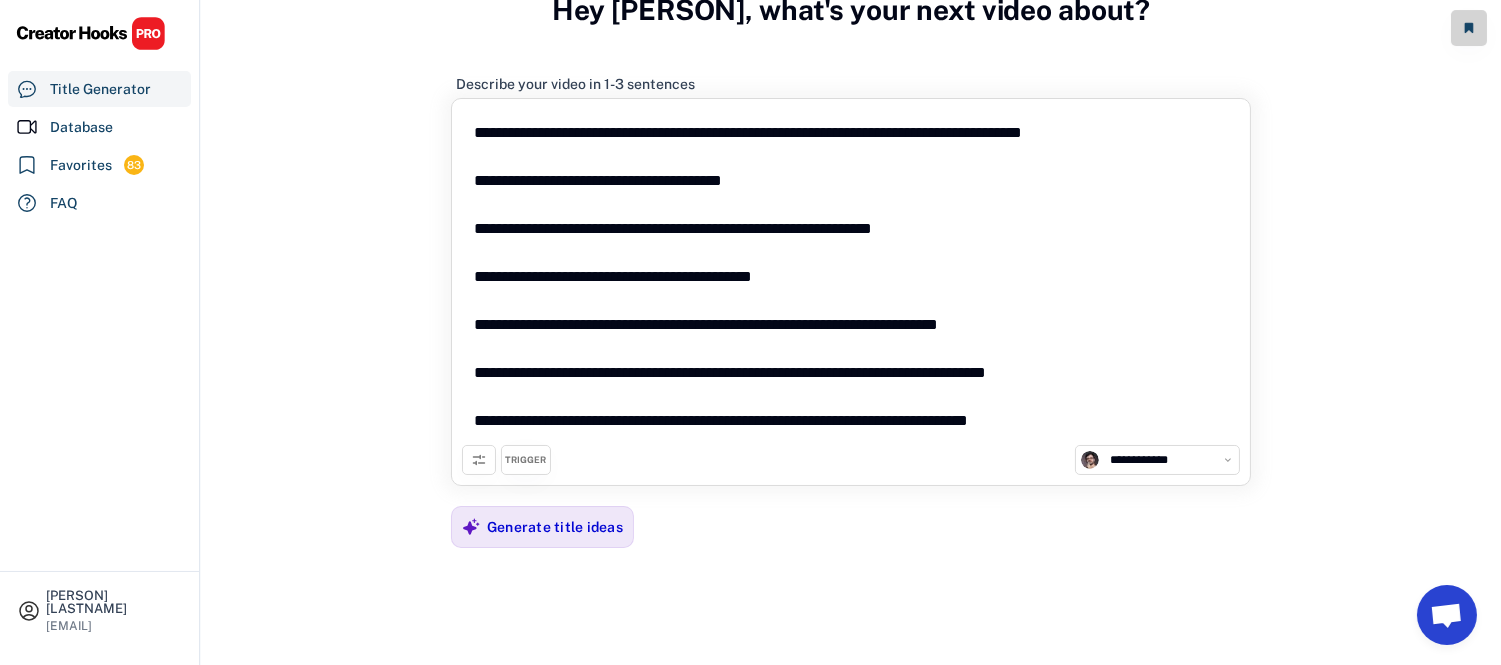 click on "**********" at bounding box center [851, 277] 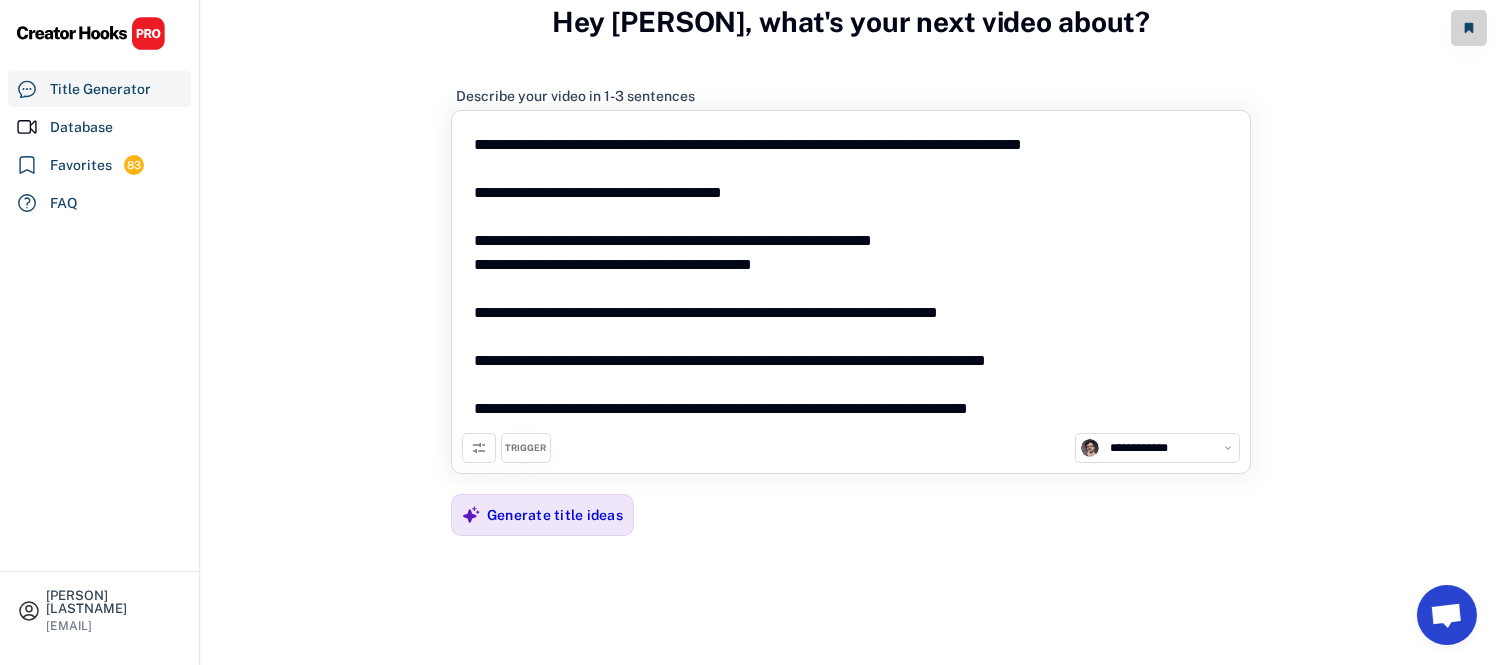 click on "**********" at bounding box center [851, 277] 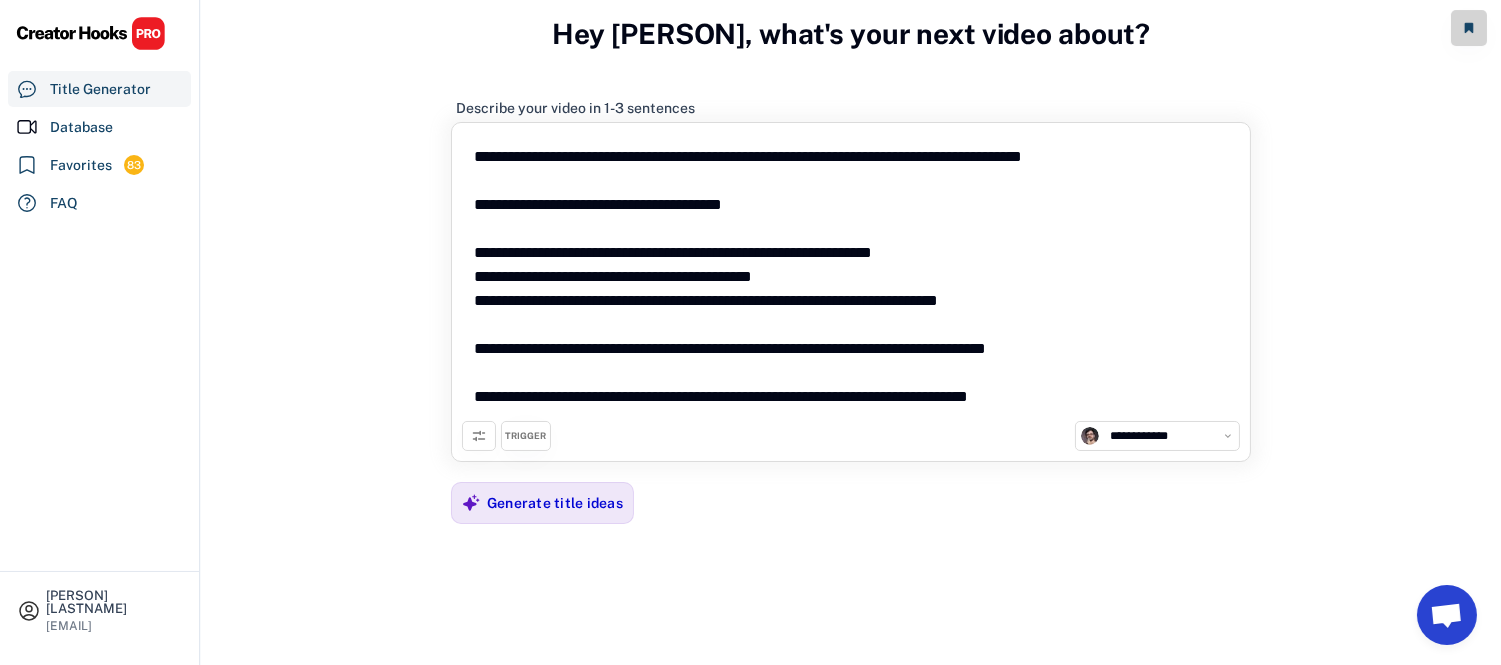 click on "**********" at bounding box center [851, 277] 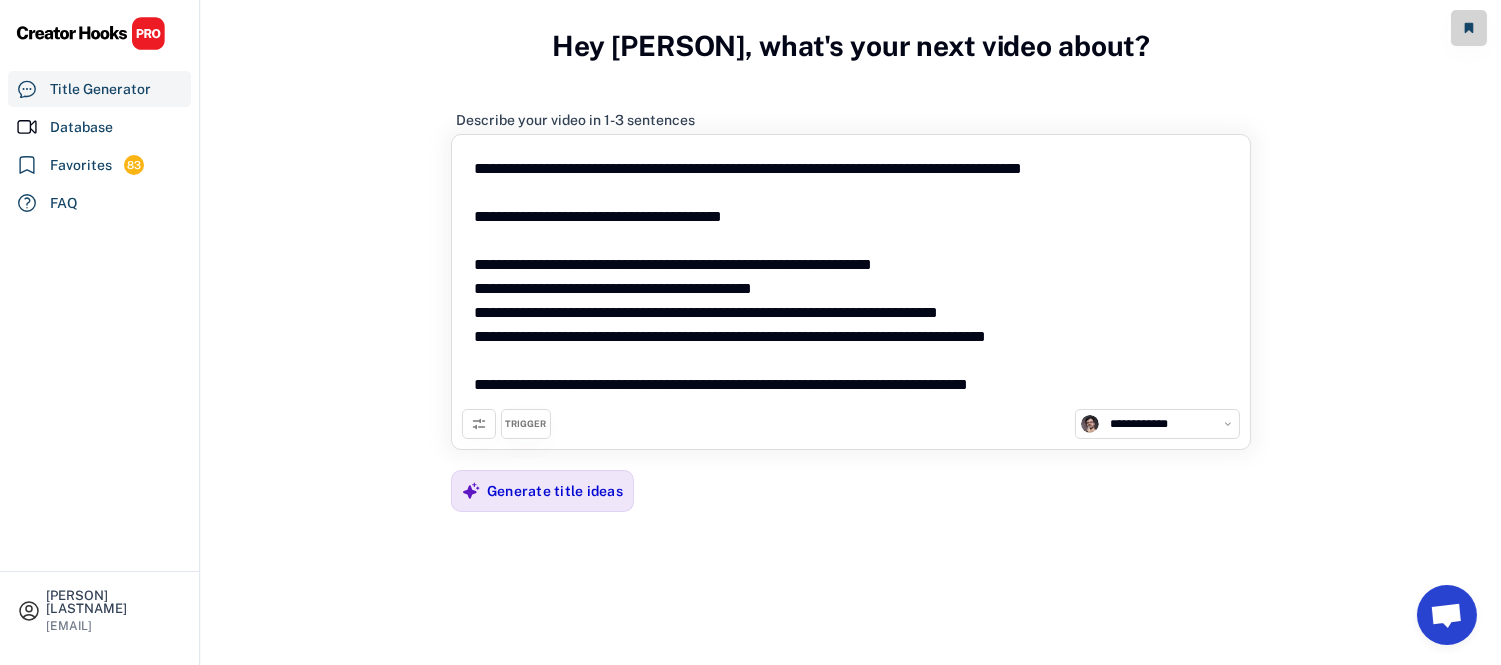 click on "**********" at bounding box center (851, 277) 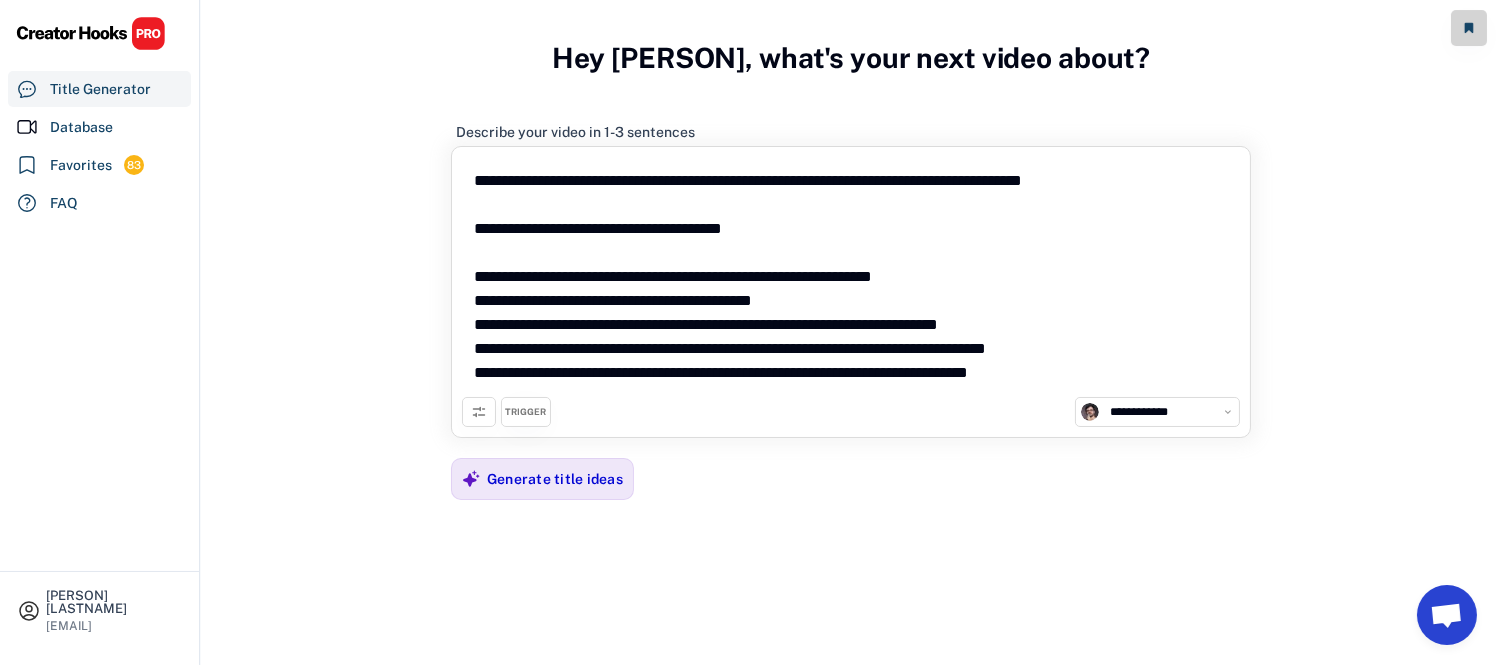 click on "**********" at bounding box center [851, 277] 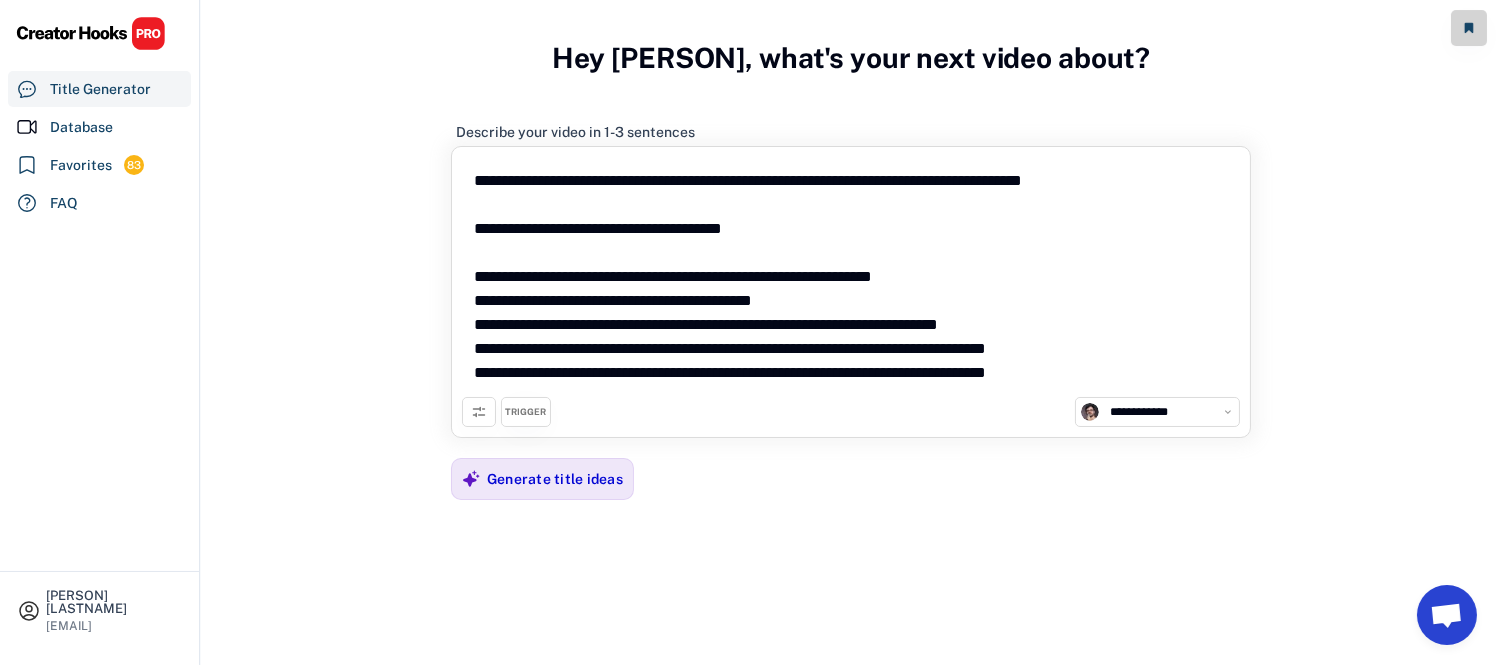 click on "**********" at bounding box center [851, 277] 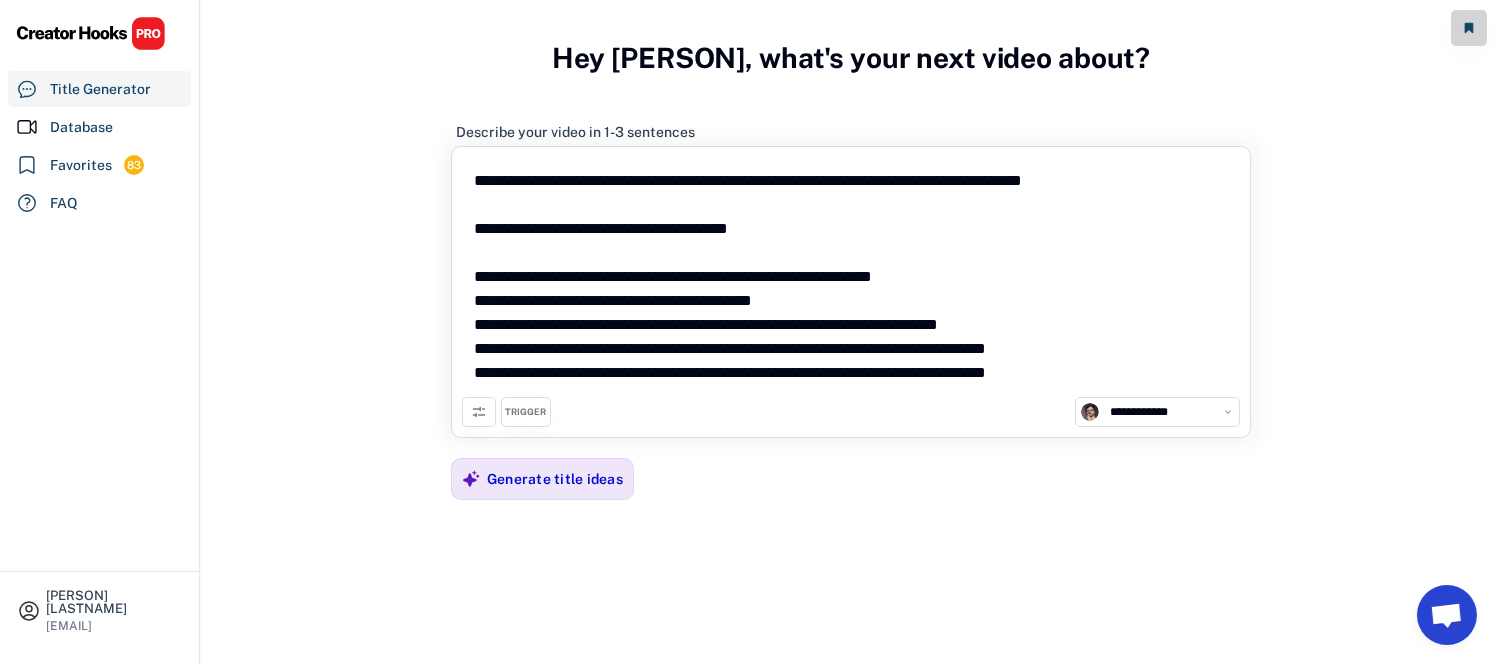 drag, startPoint x: 825, startPoint y: 231, endPoint x: 374, endPoint y: 222, distance: 451.08978 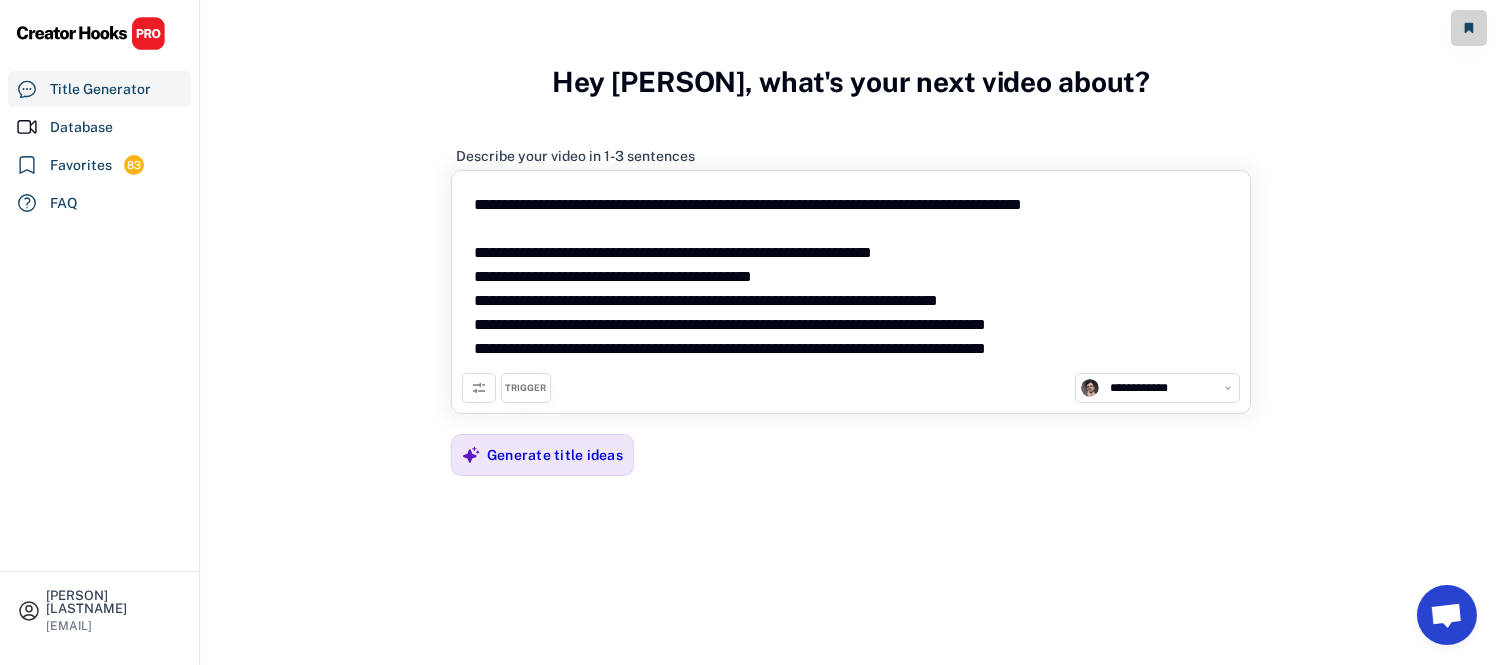 click on "**********" at bounding box center [851, 277] 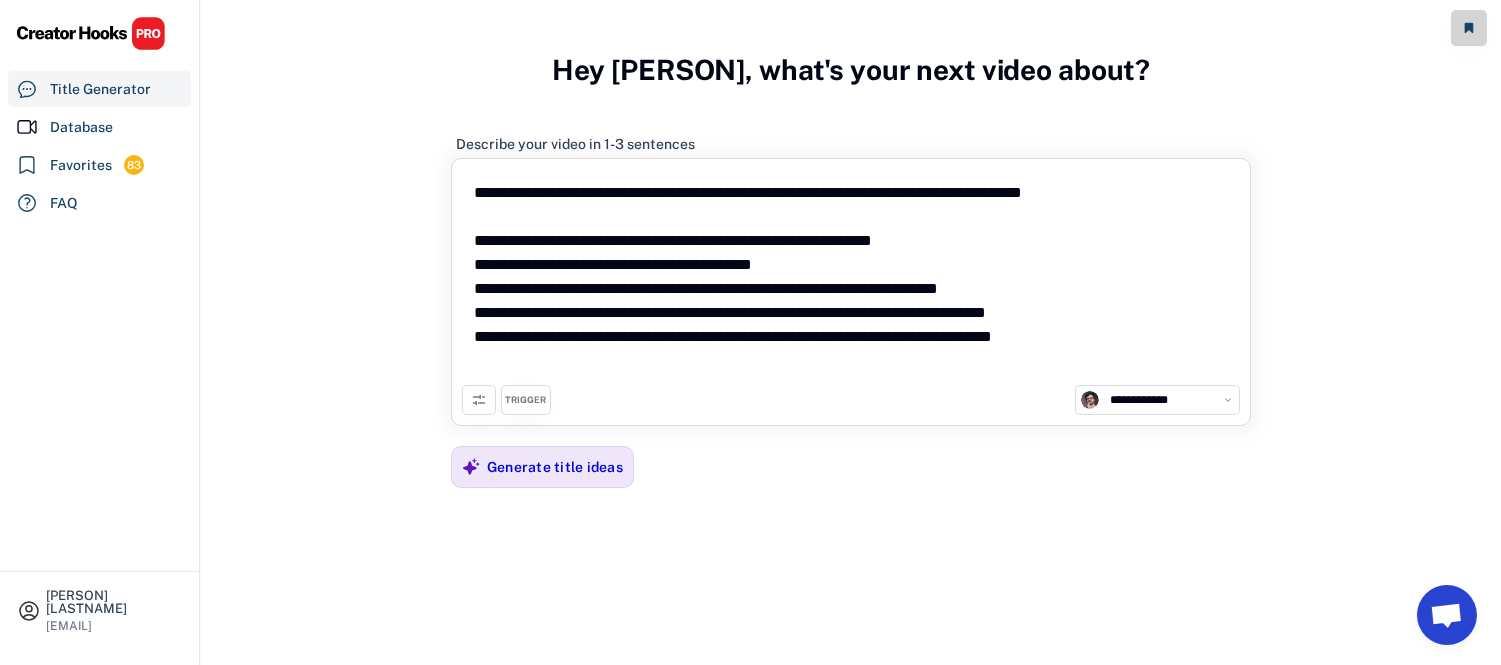 paste on "**********" 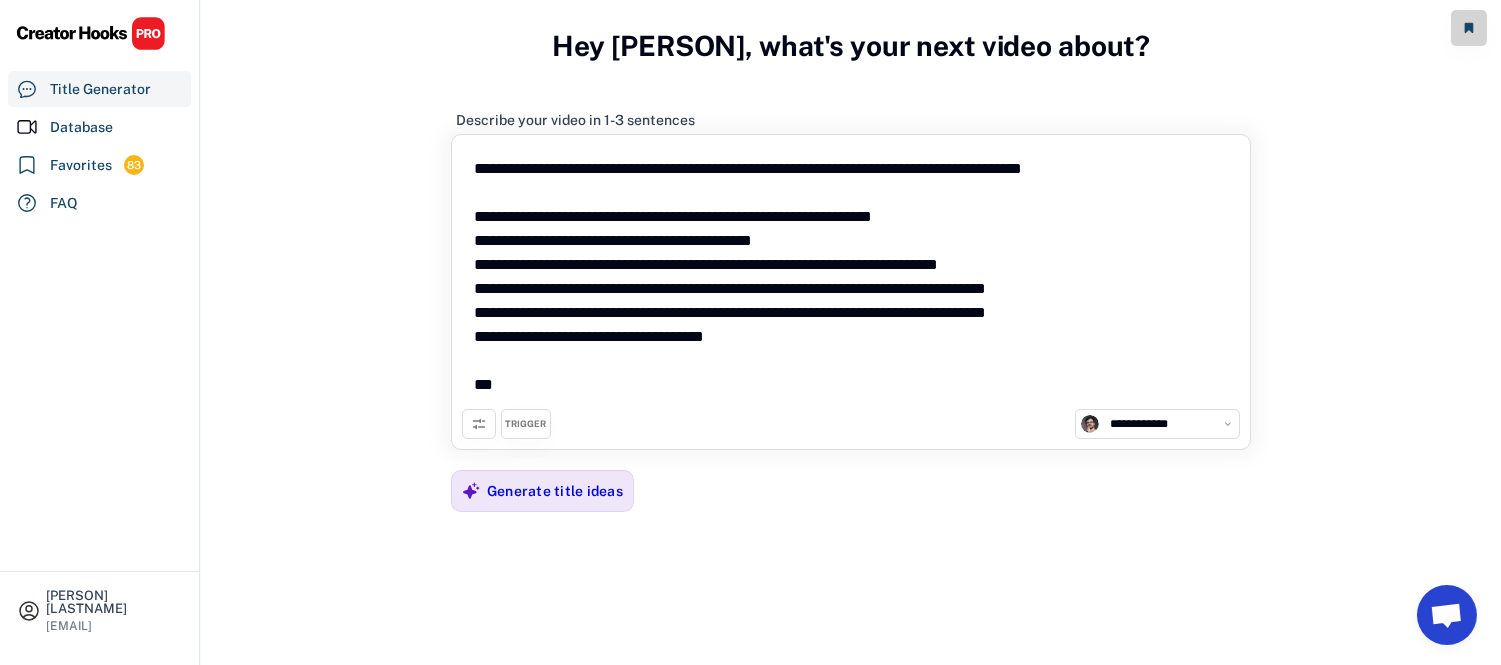click on "**********" at bounding box center (851, 277) 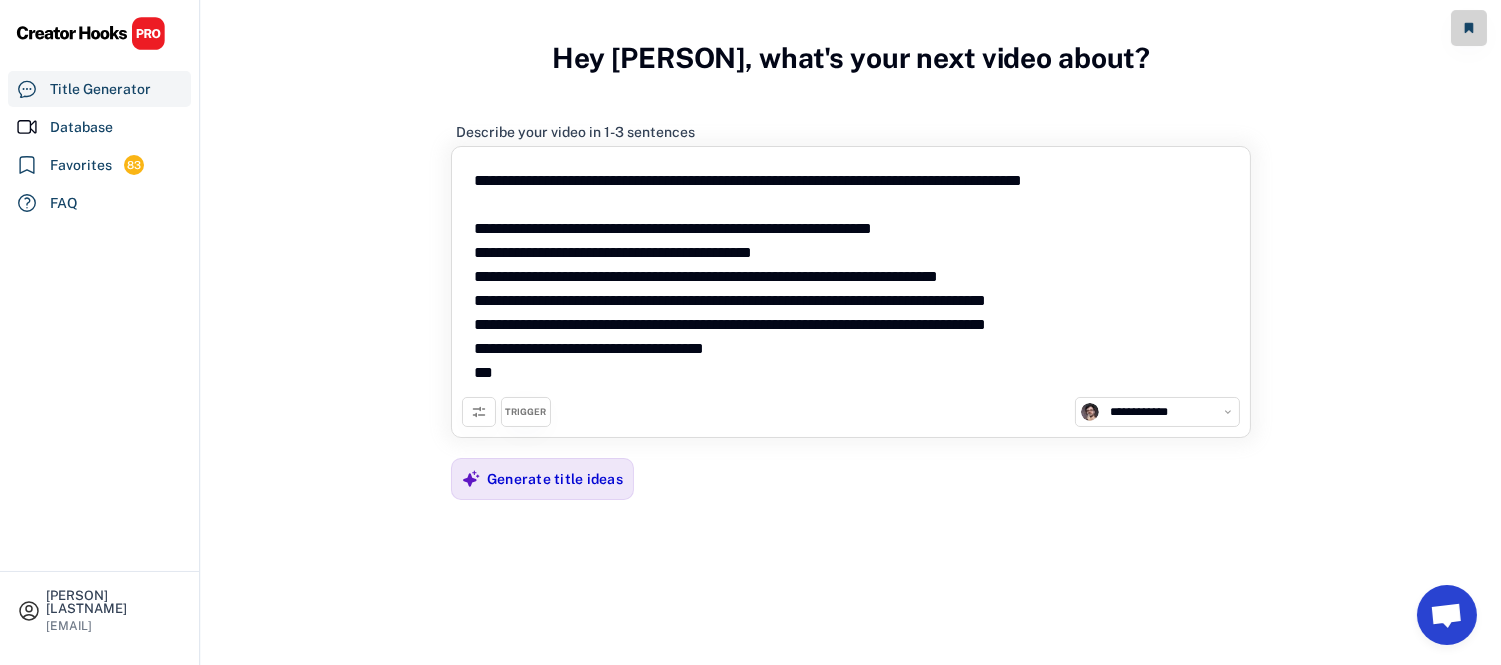 drag, startPoint x: 568, startPoint y: 366, endPoint x: 371, endPoint y: 356, distance: 197.25365 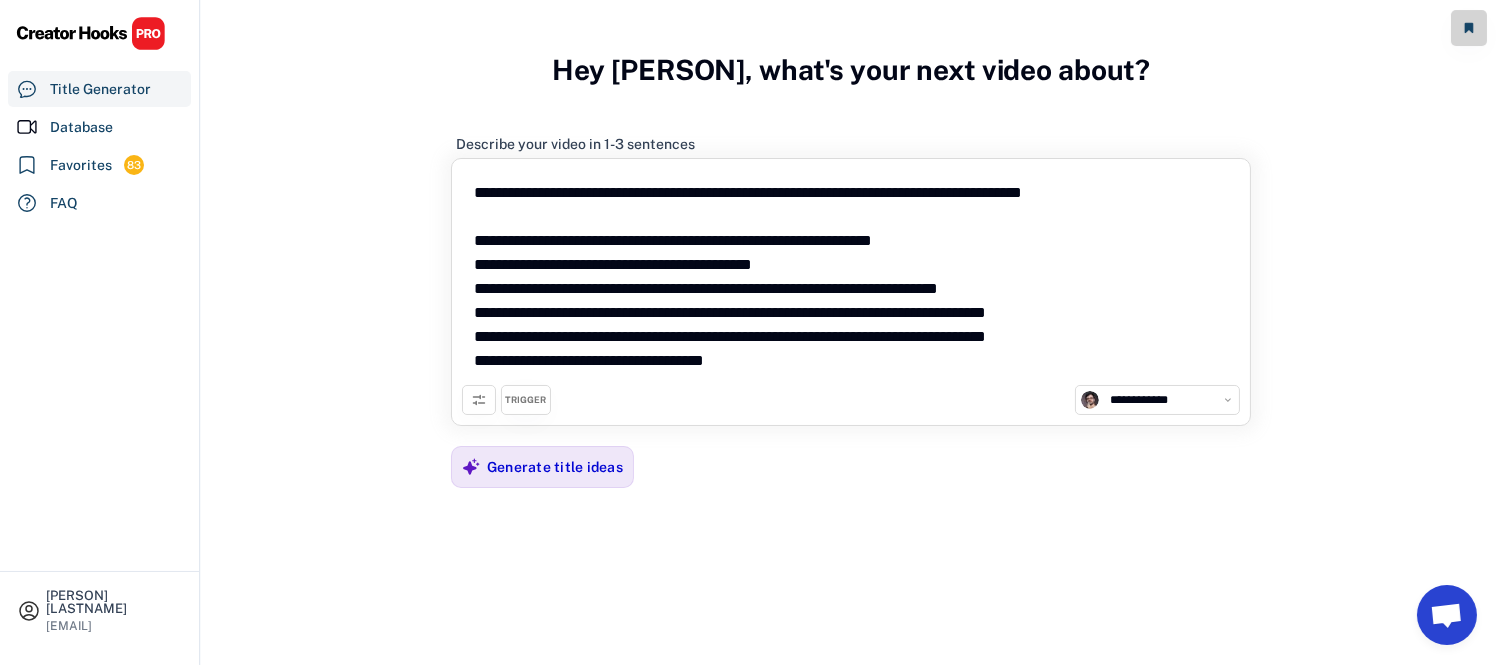 type on "**********" 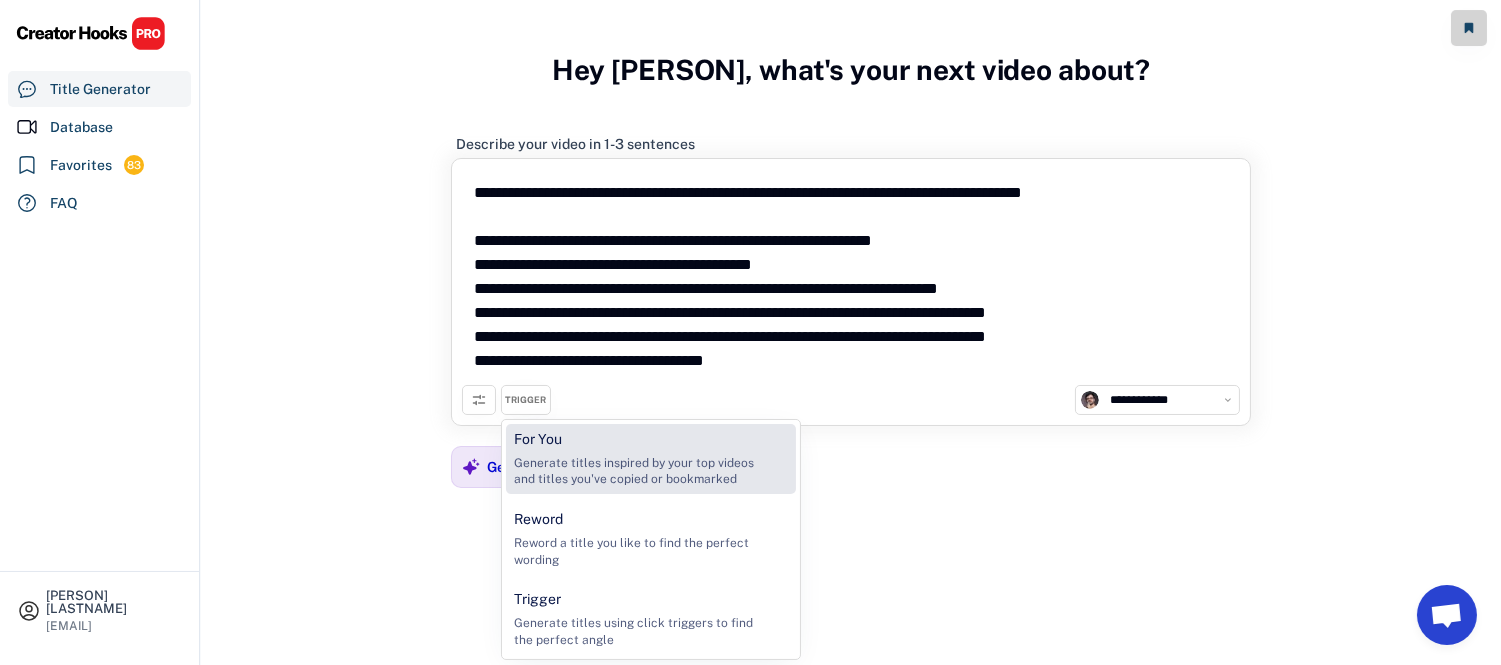 click on "Generate titles inspired by your top videos and titles you've copied or bookmarked" at bounding box center (638, 472) 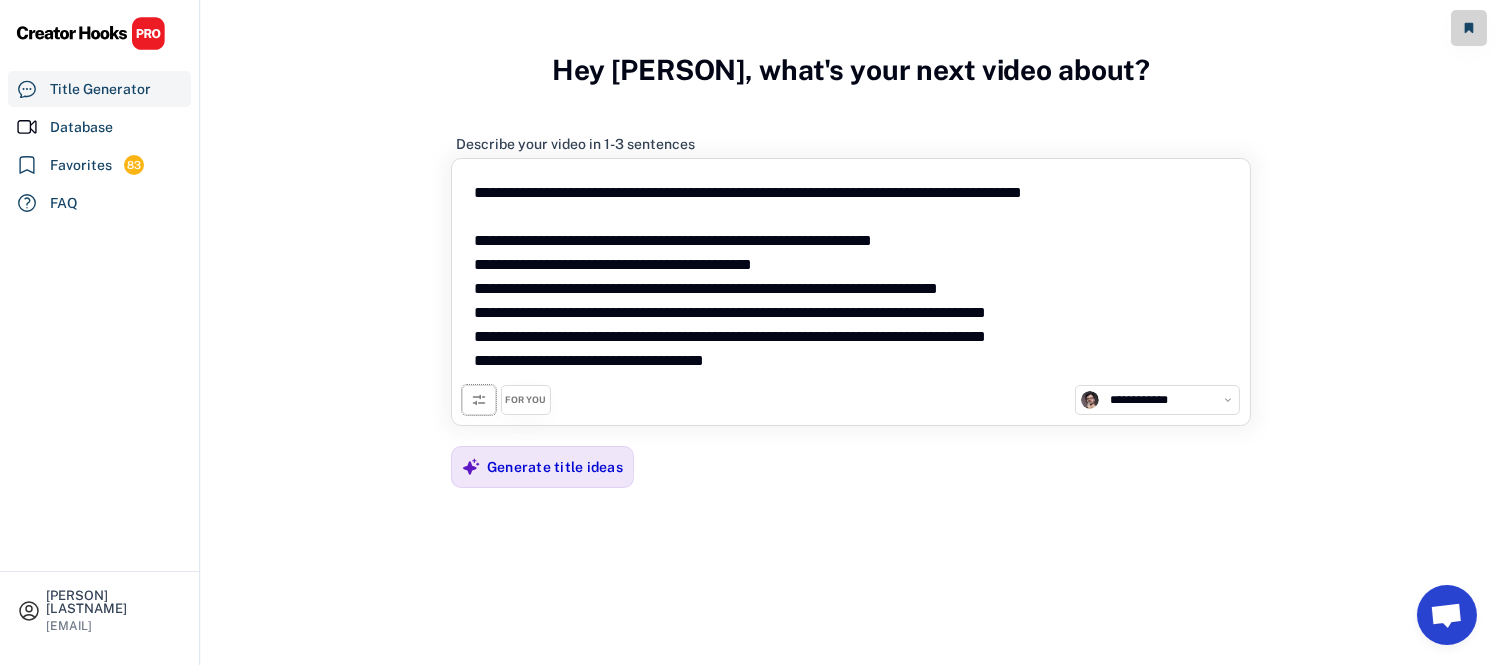 click 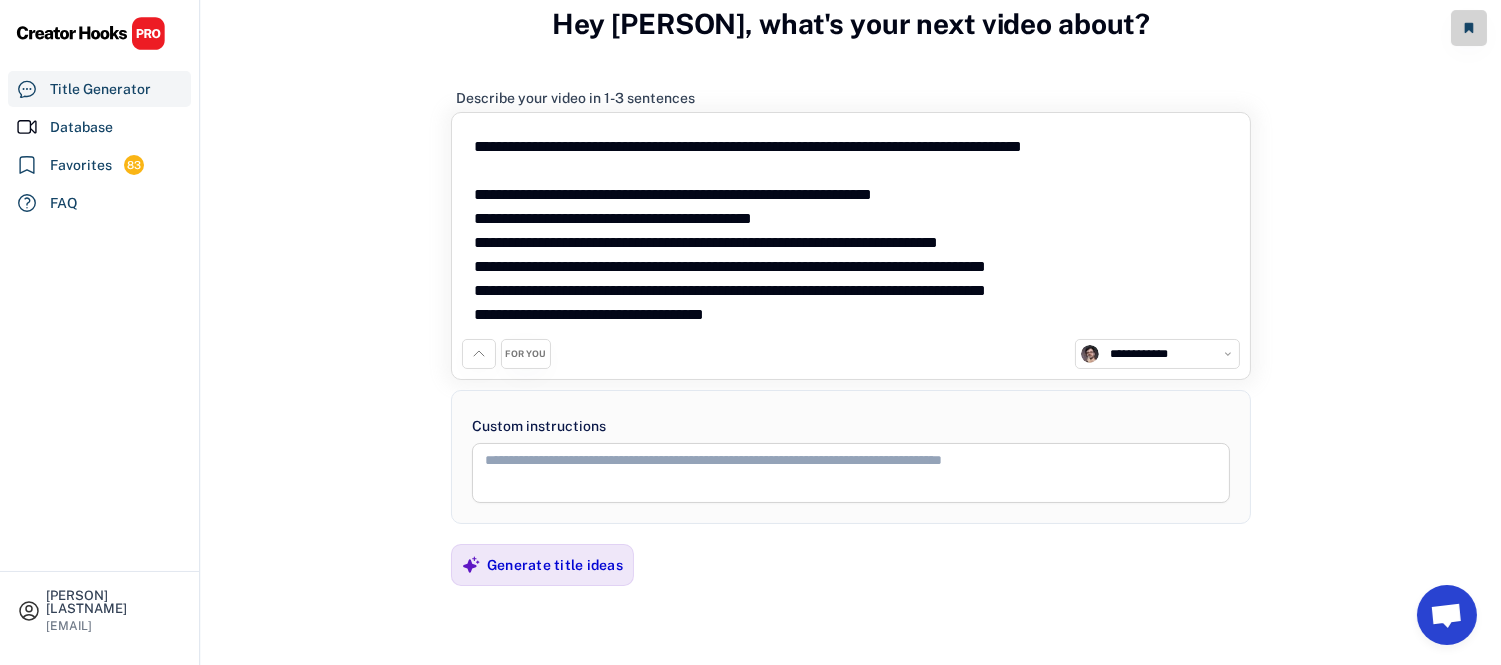 scroll, scrollTop: 101, scrollLeft: 0, axis: vertical 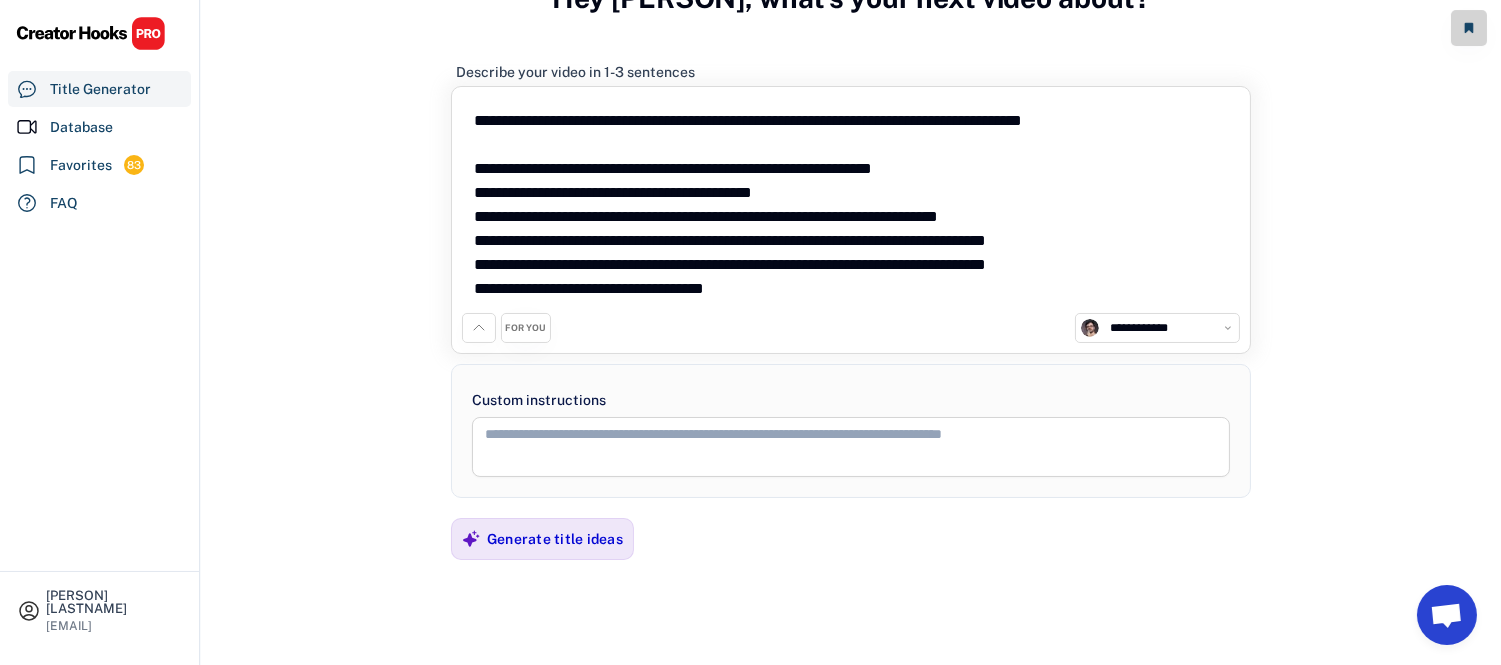 click on "FOR YOU" at bounding box center (526, 328) 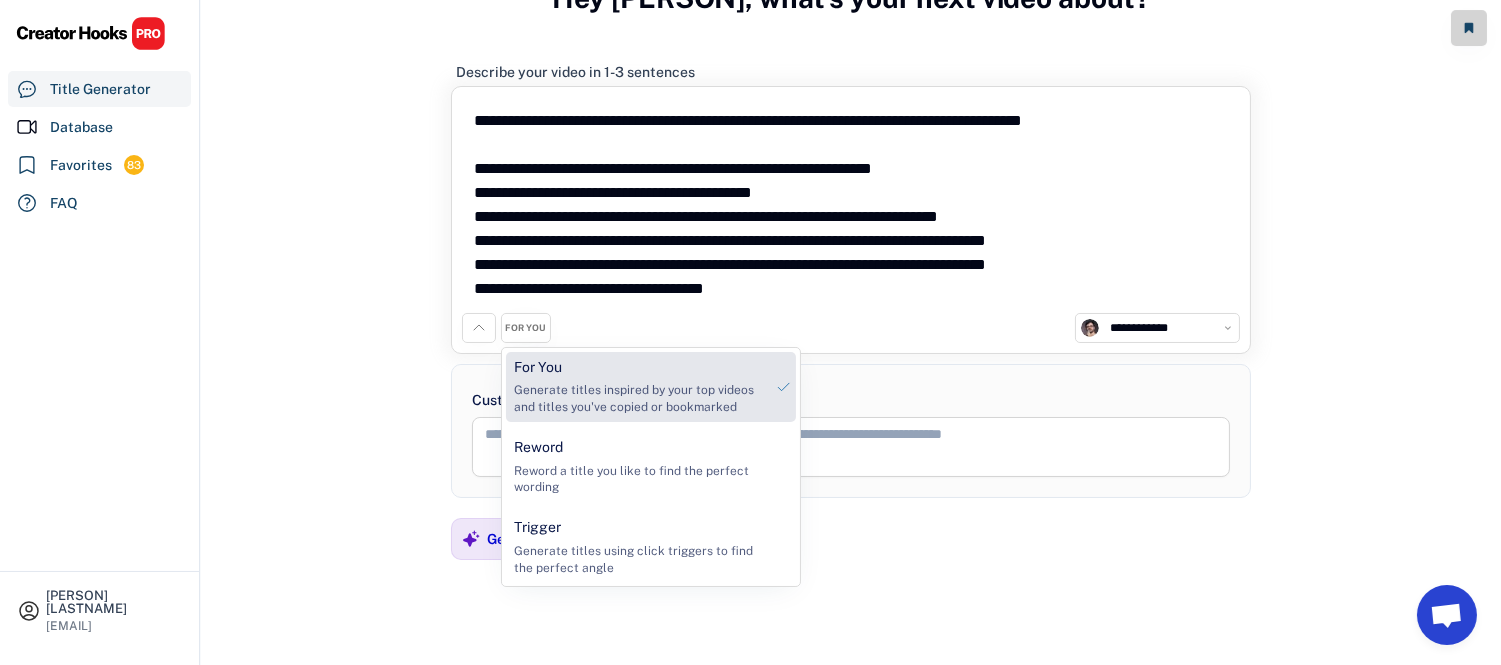 click on "For You" at bounding box center [538, 368] 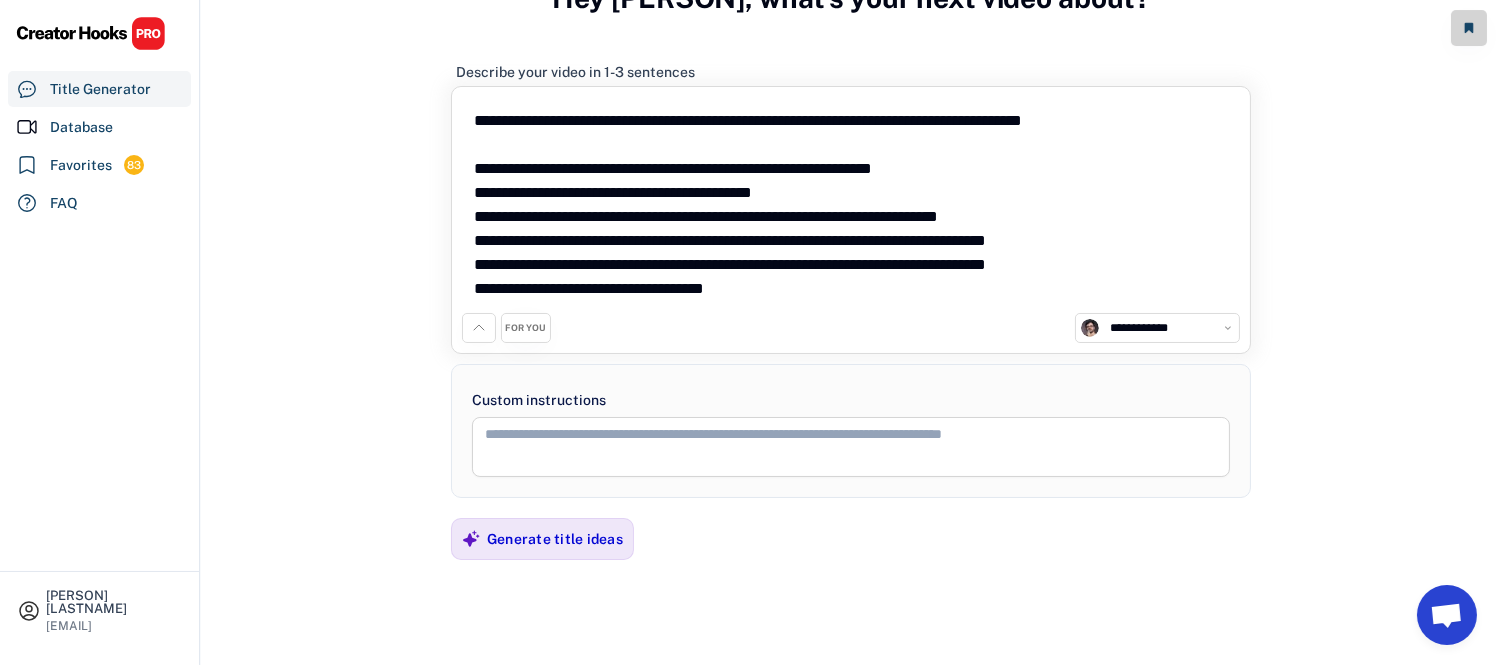 click on "FOR YOU" at bounding box center (526, 328) 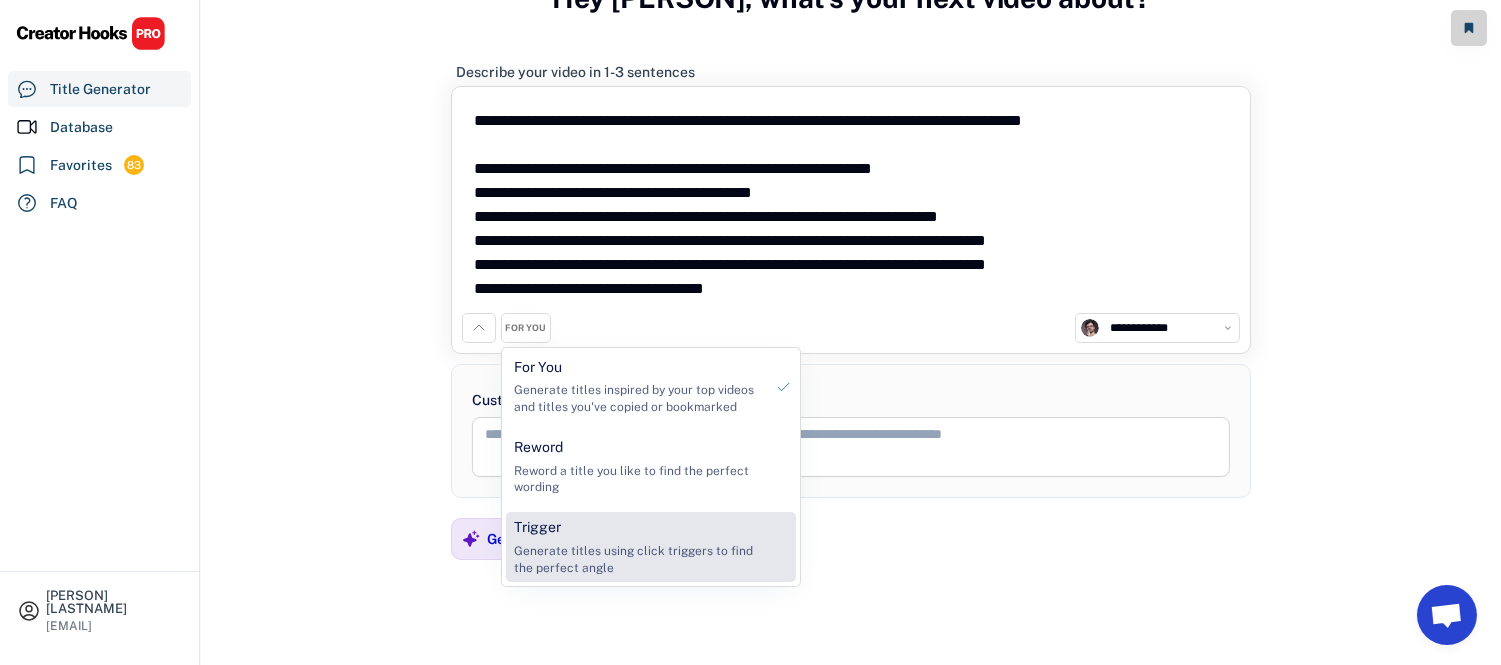 click on "Generate titles using click triggers to find the perfect angle" at bounding box center [638, 560] 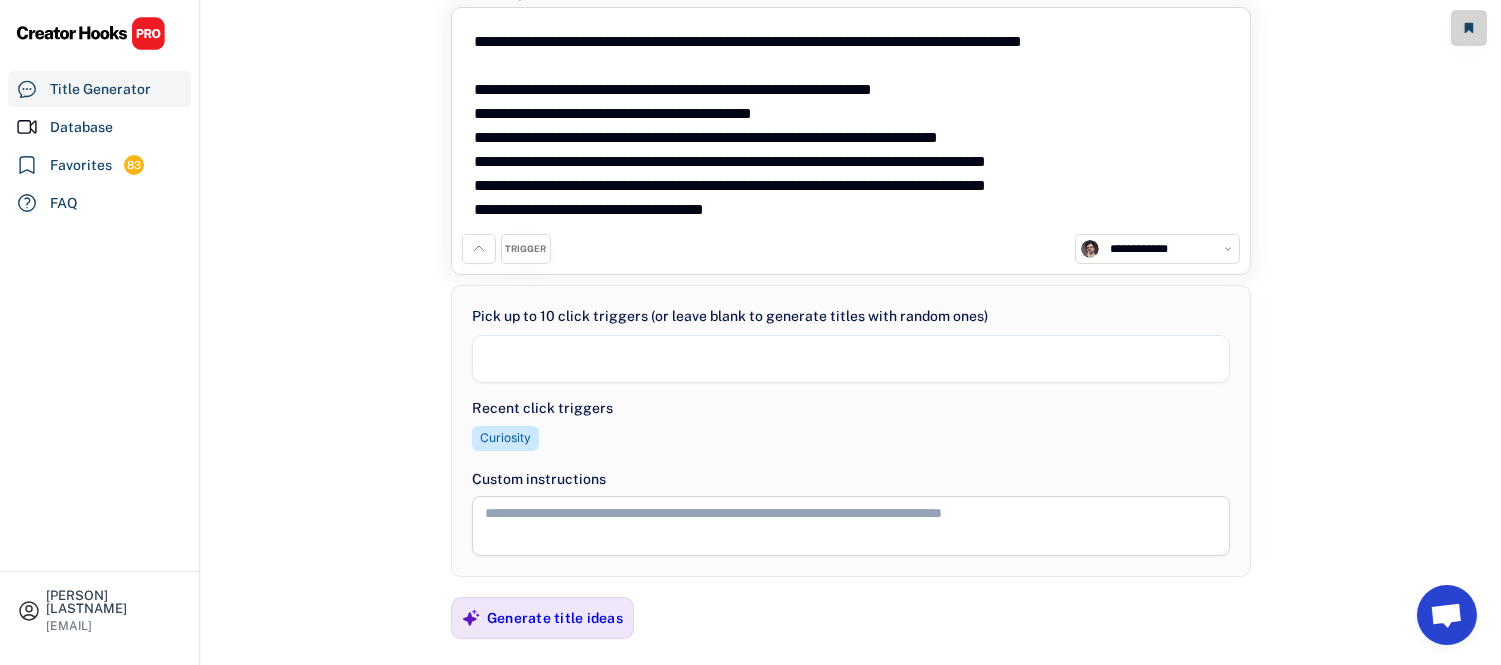 scroll, scrollTop: 22, scrollLeft: 0, axis: vertical 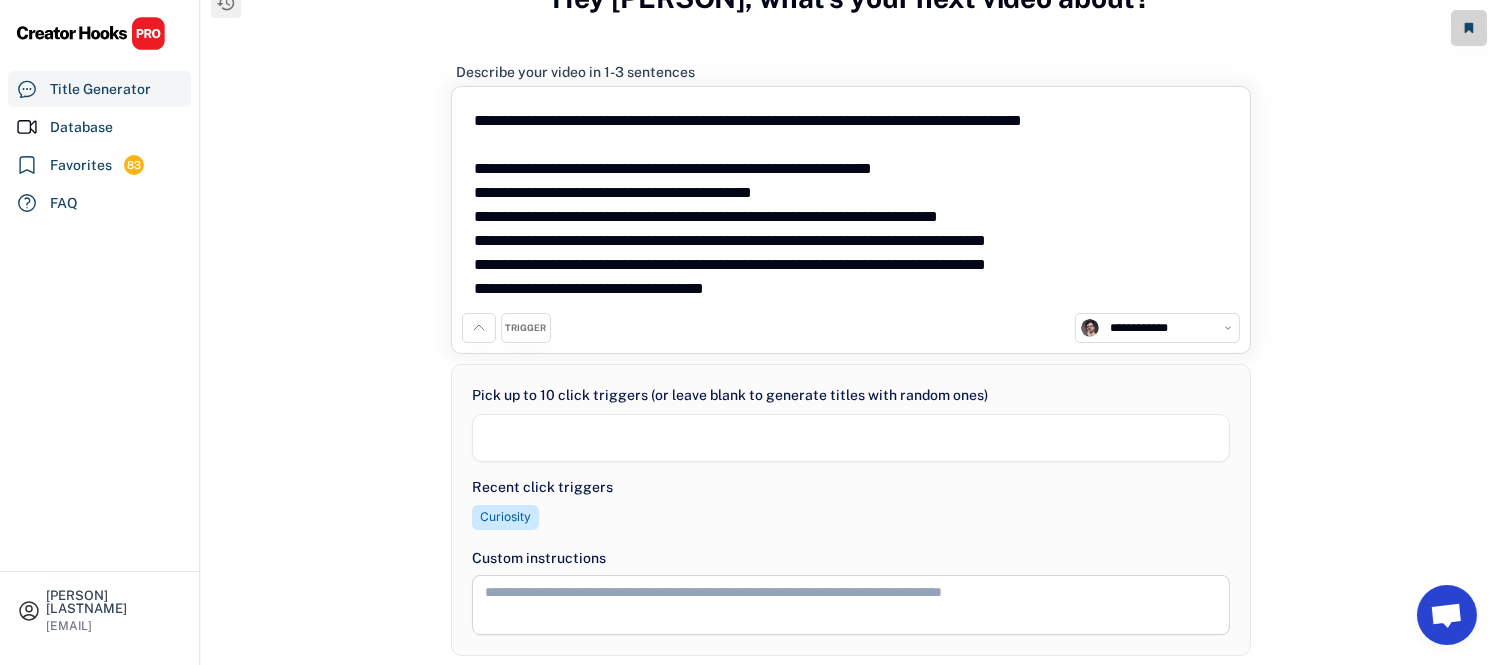 click at bounding box center [851, 438] 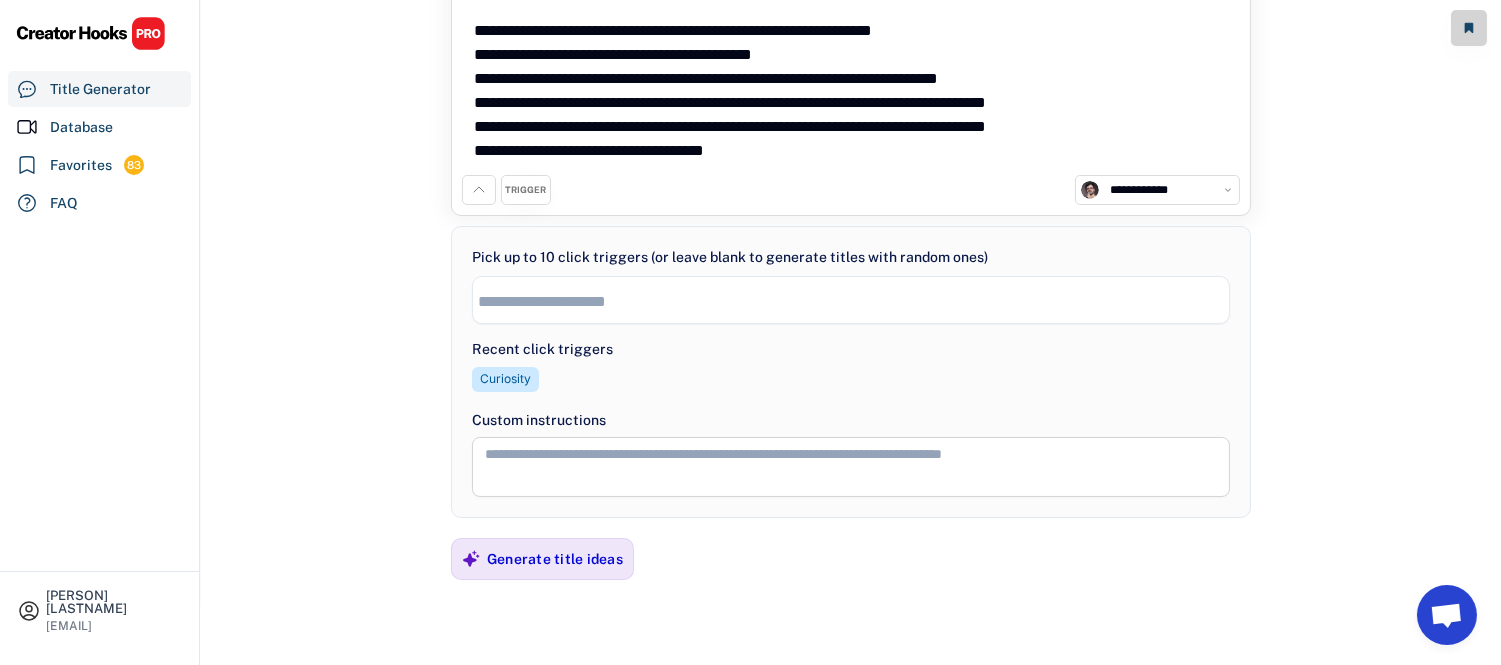 scroll, scrollTop: 165, scrollLeft: 0, axis: vertical 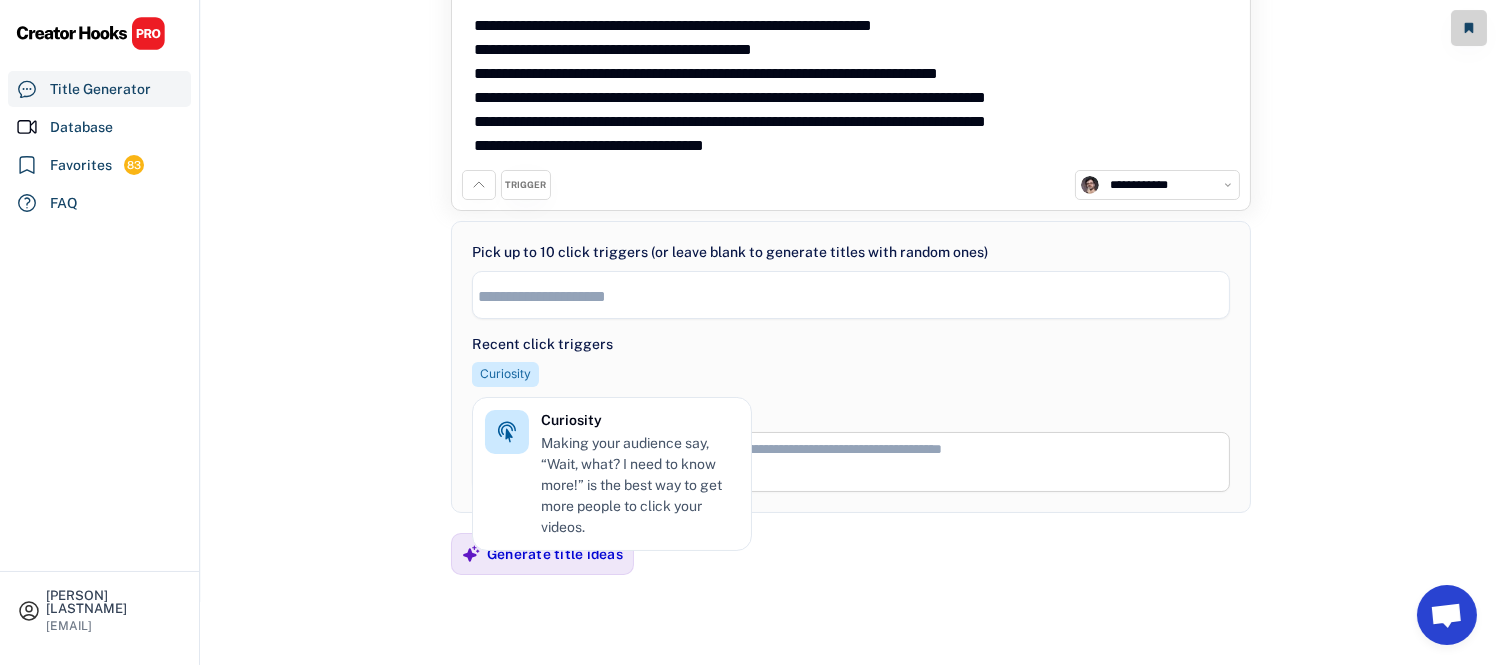 click on "Curiosity" at bounding box center (505, 374) 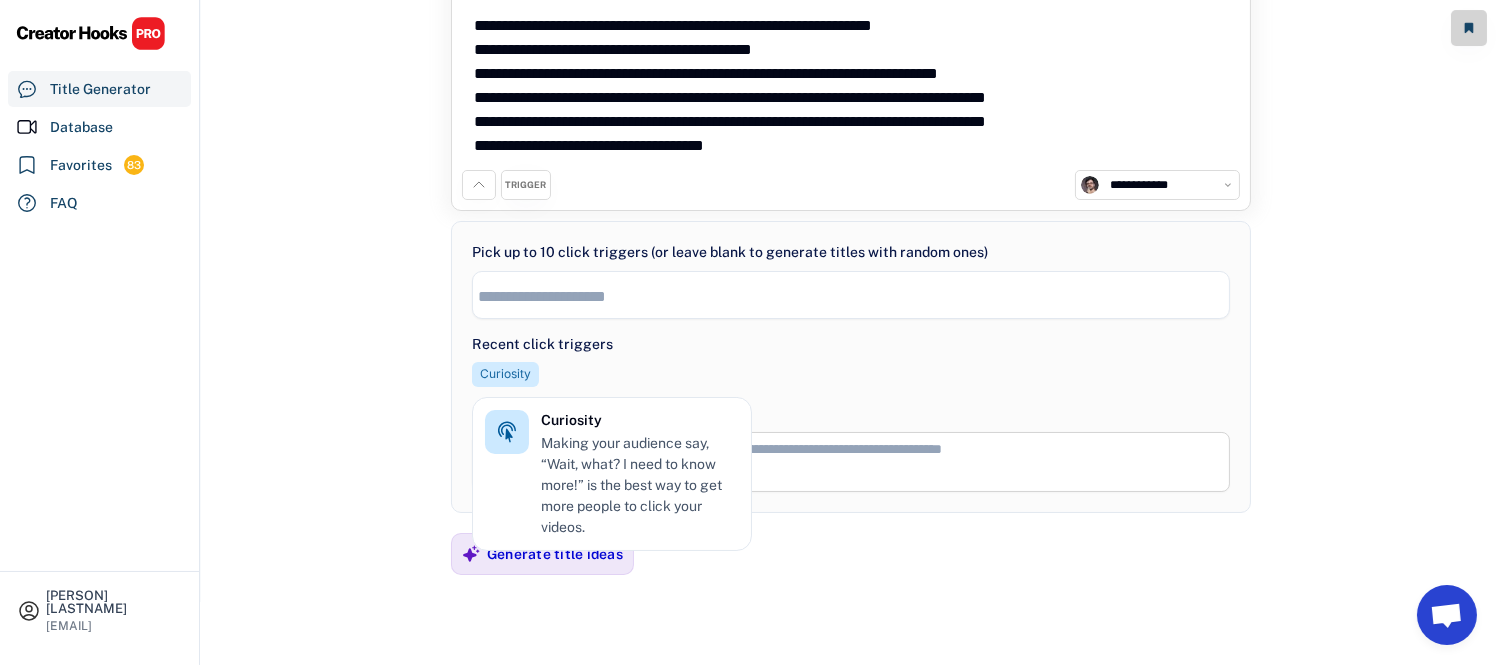 select on "**********" 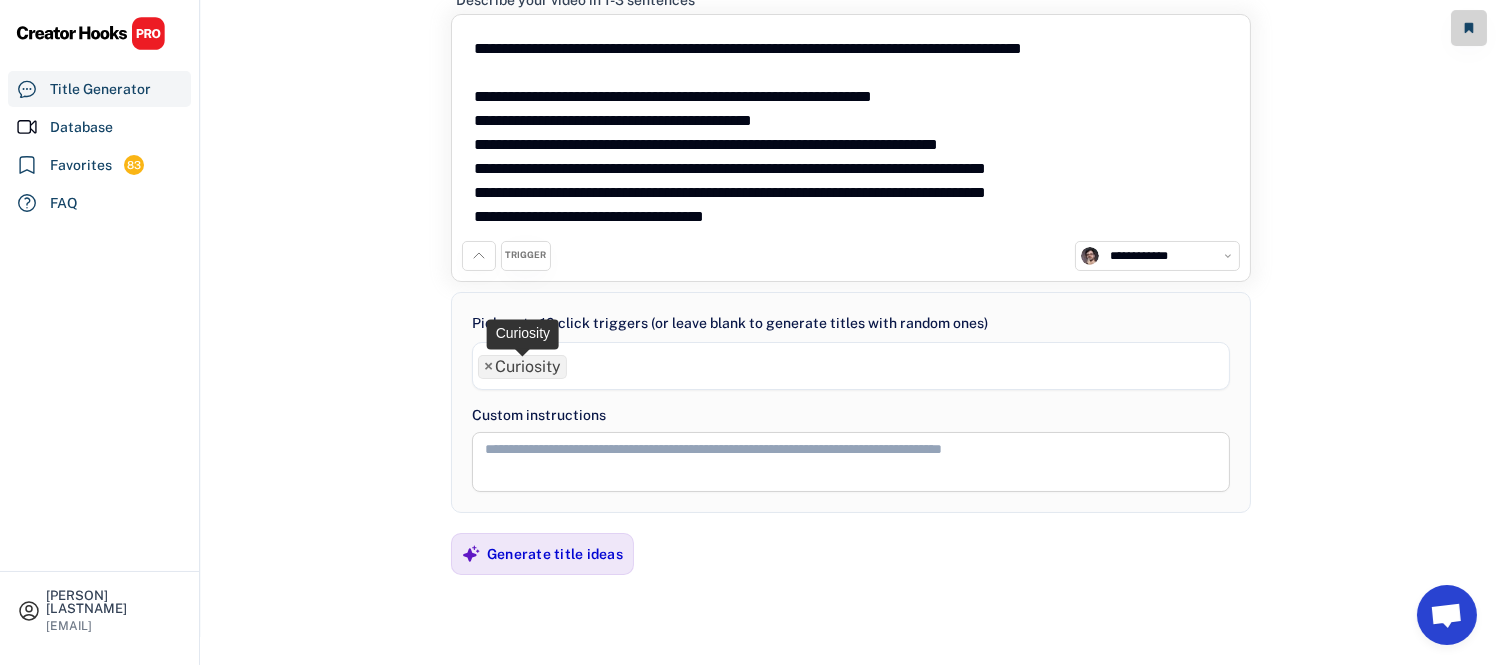 scroll, scrollTop: 130, scrollLeft: 0, axis: vertical 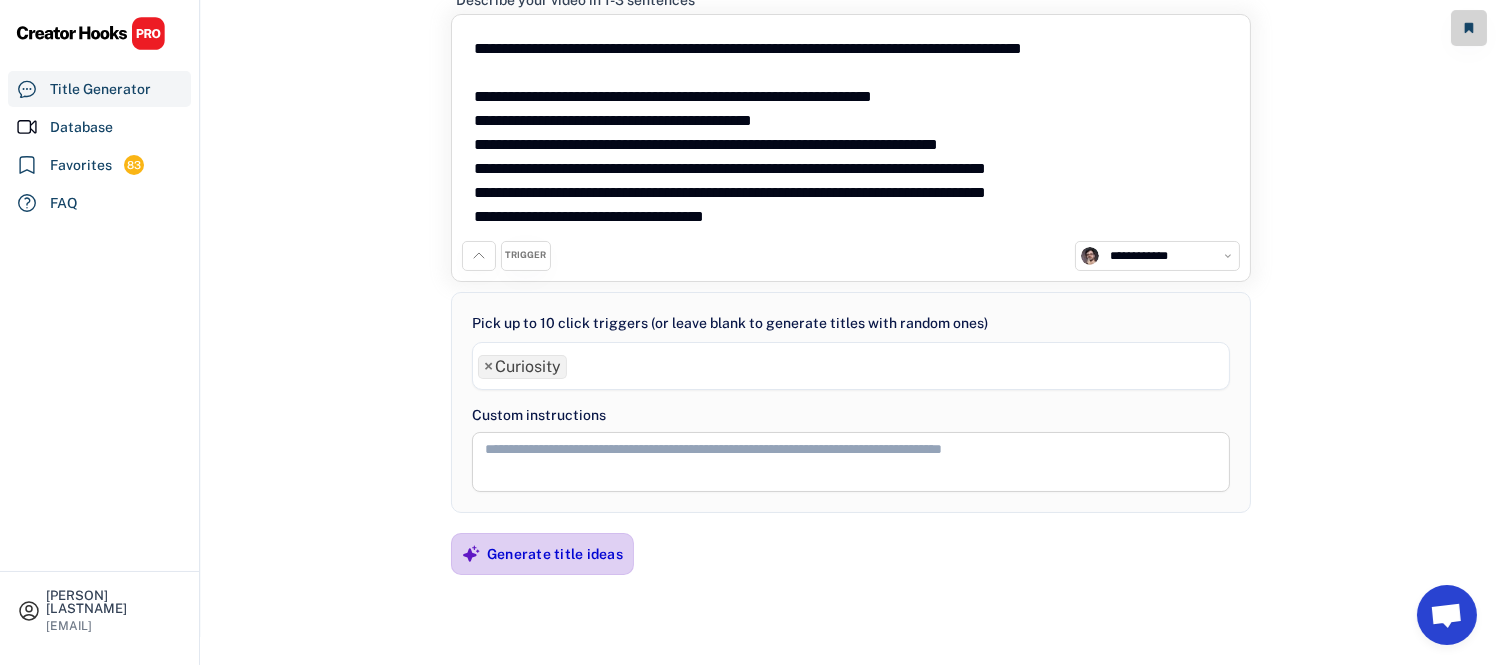 click on "Generate title ideas" at bounding box center [555, 554] 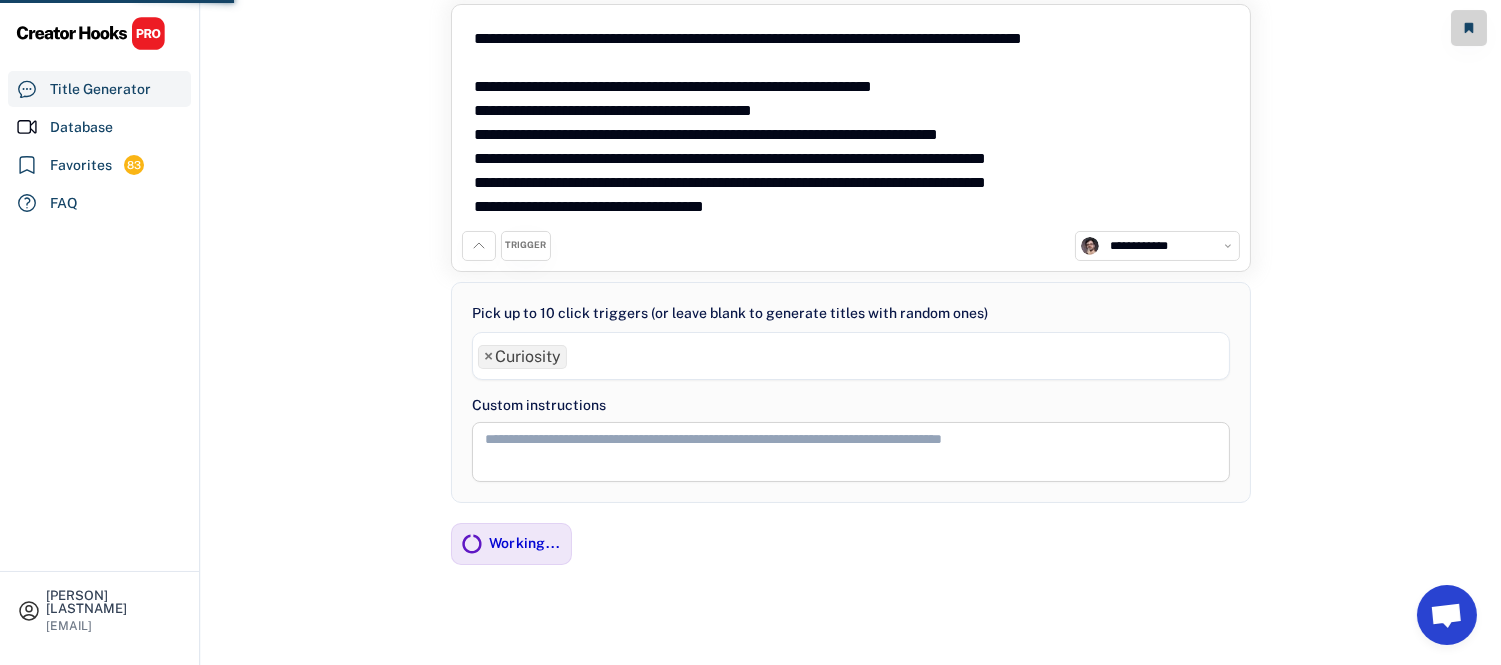scroll, scrollTop: 101, scrollLeft: 0, axis: vertical 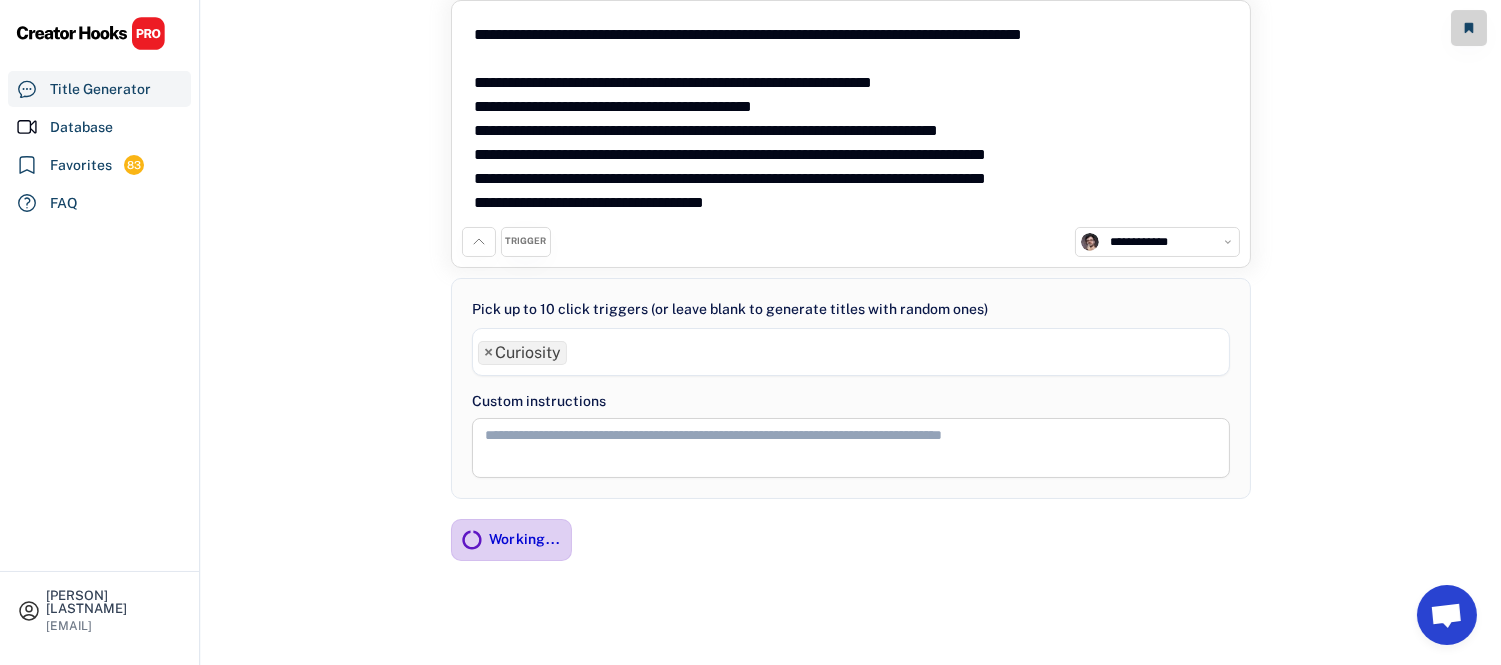 click on "Working..." at bounding box center [525, 539] 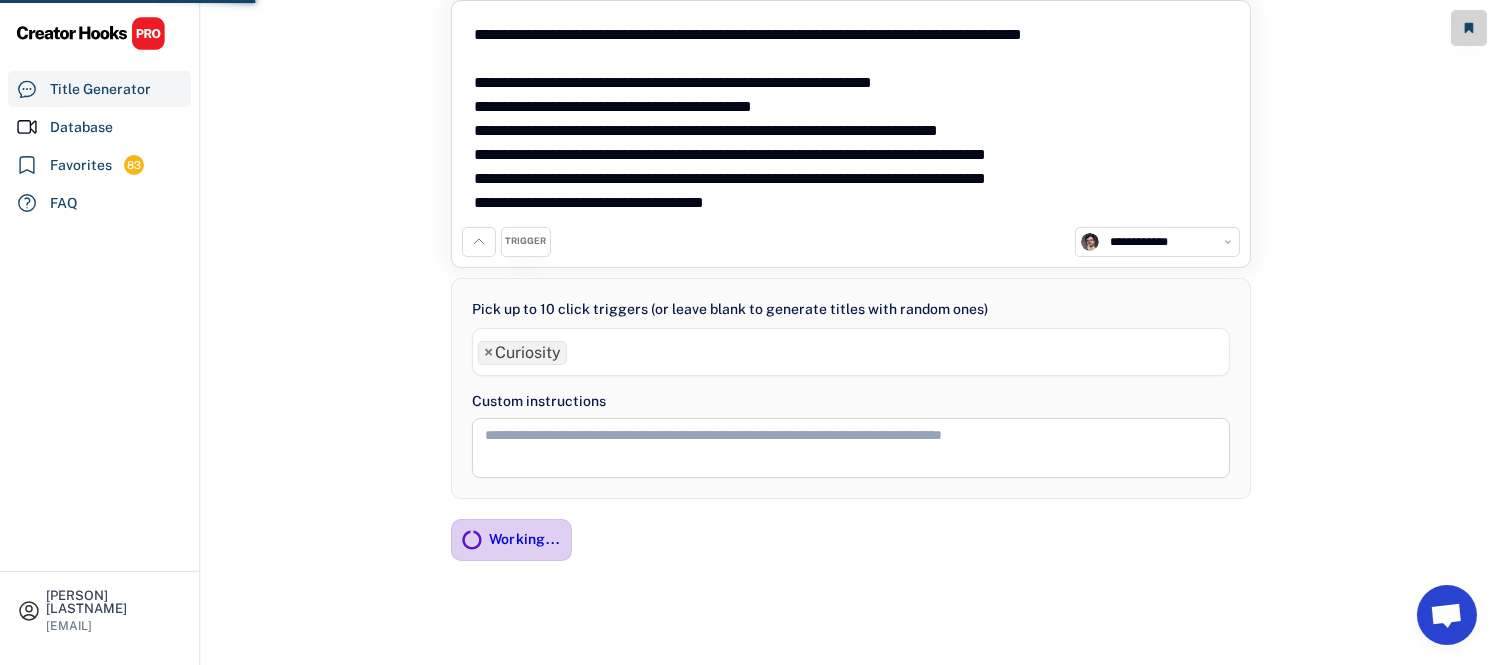 click on "Working..." at bounding box center [525, 539] 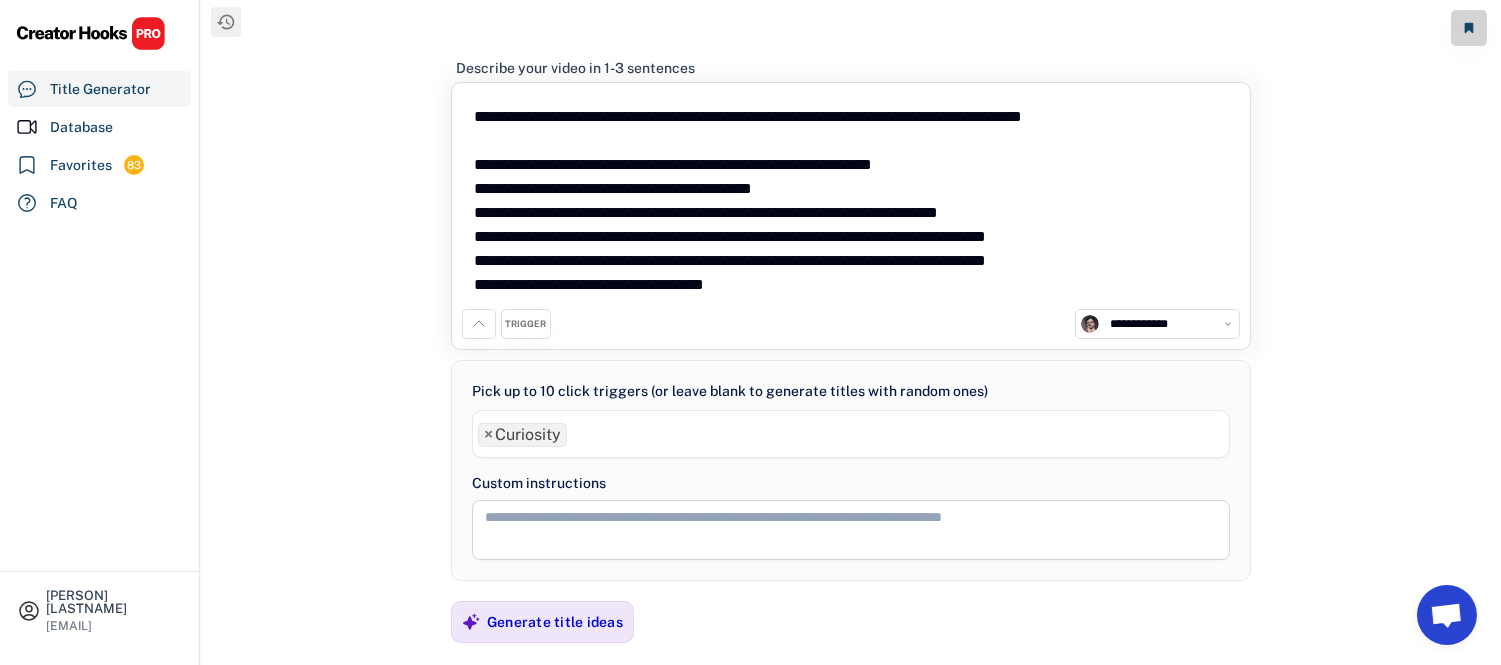 scroll, scrollTop: 0, scrollLeft: 0, axis: both 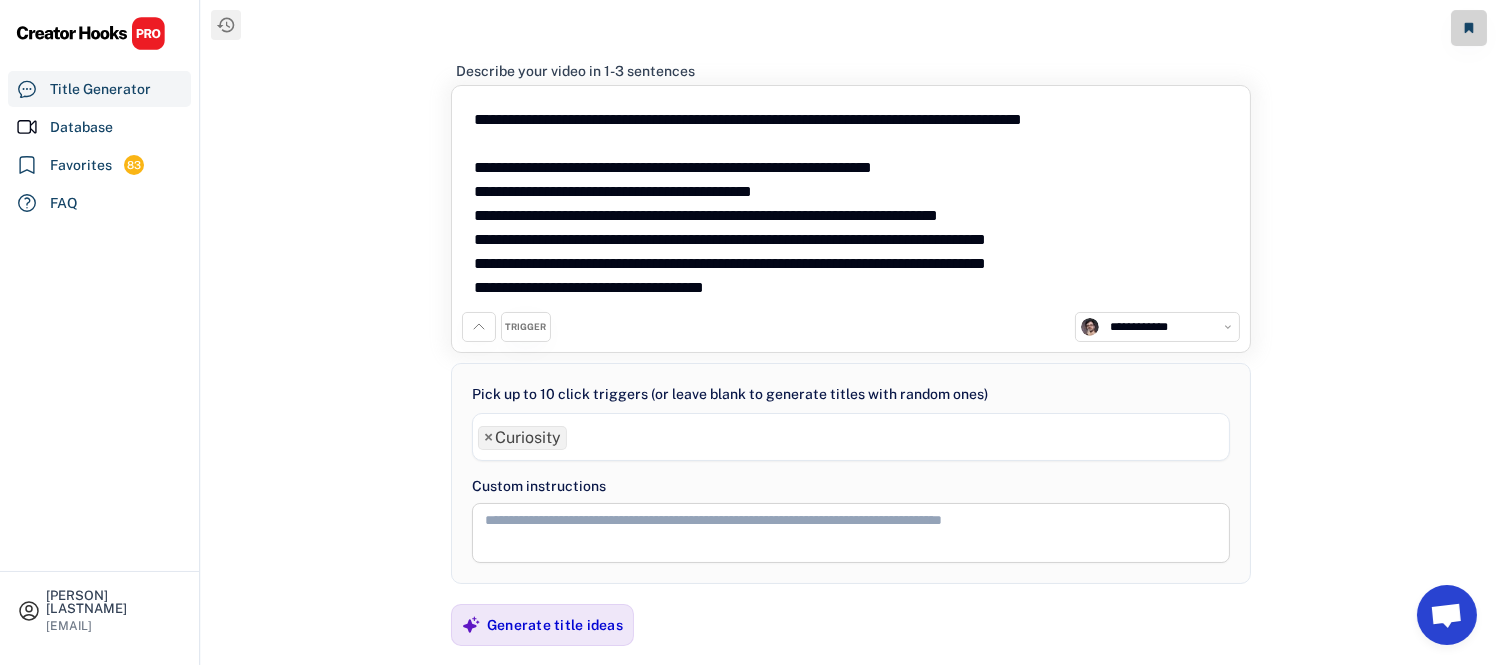 drag, startPoint x: 681, startPoint y: 124, endPoint x: 811, endPoint y: 123, distance: 130.00385 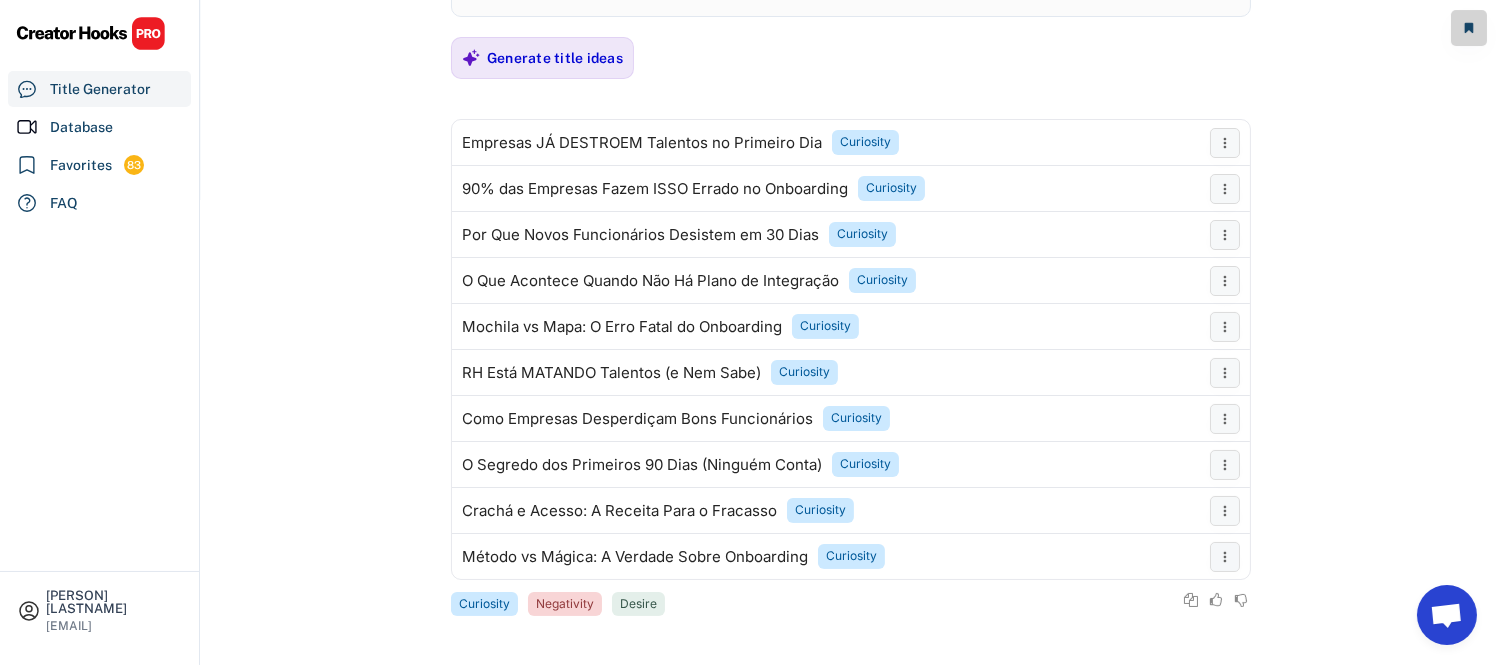 scroll, scrollTop: 571, scrollLeft: 0, axis: vertical 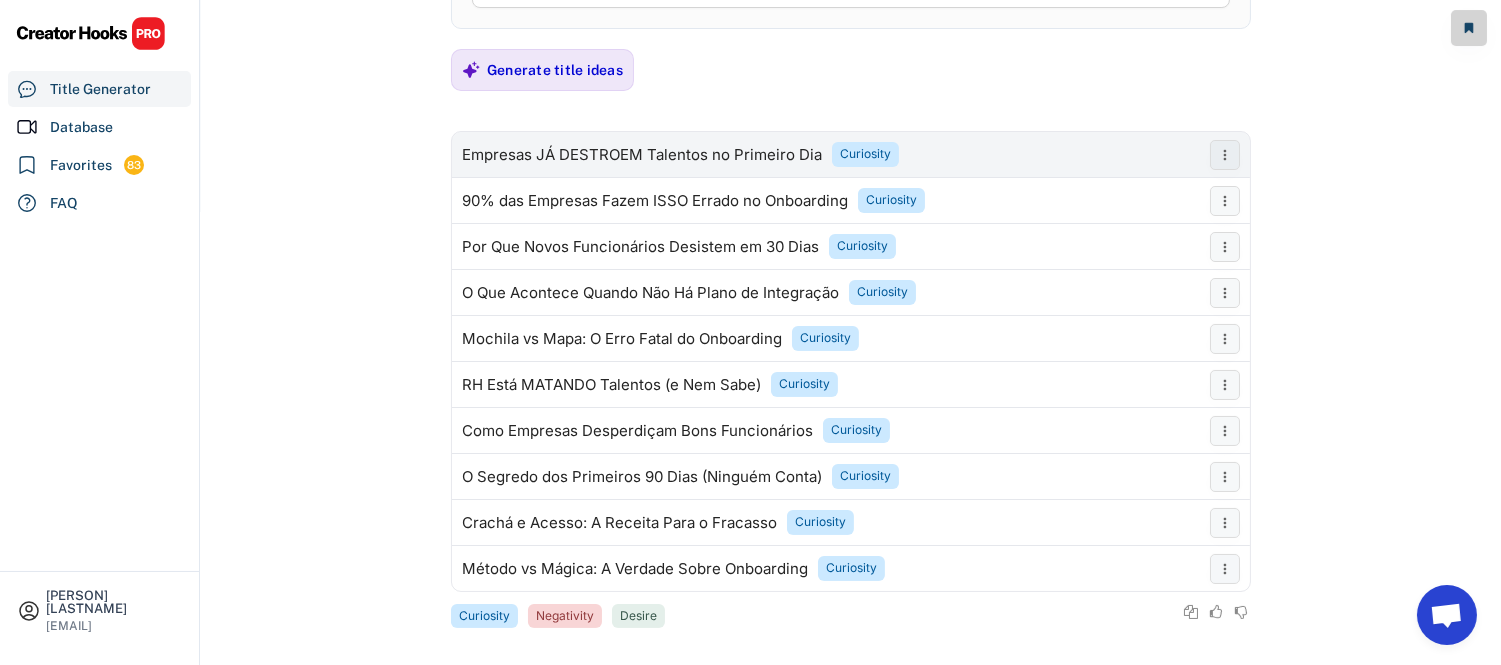 click on "Empresas JÁ DESTROEM Talentos no Primeiro Dia Curiosity" at bounding box center [826, 155] 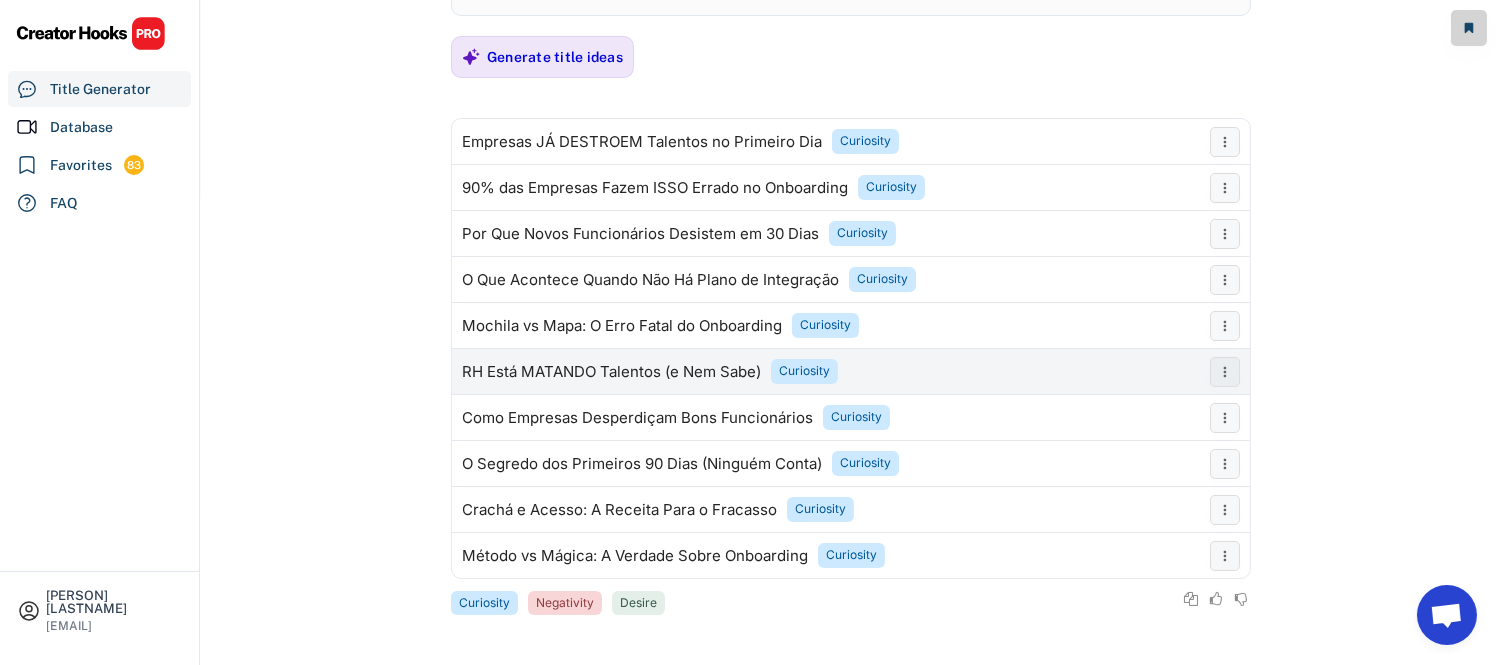 scroll, scrollTop: 571, scrollLeft: 0, axis: vertical 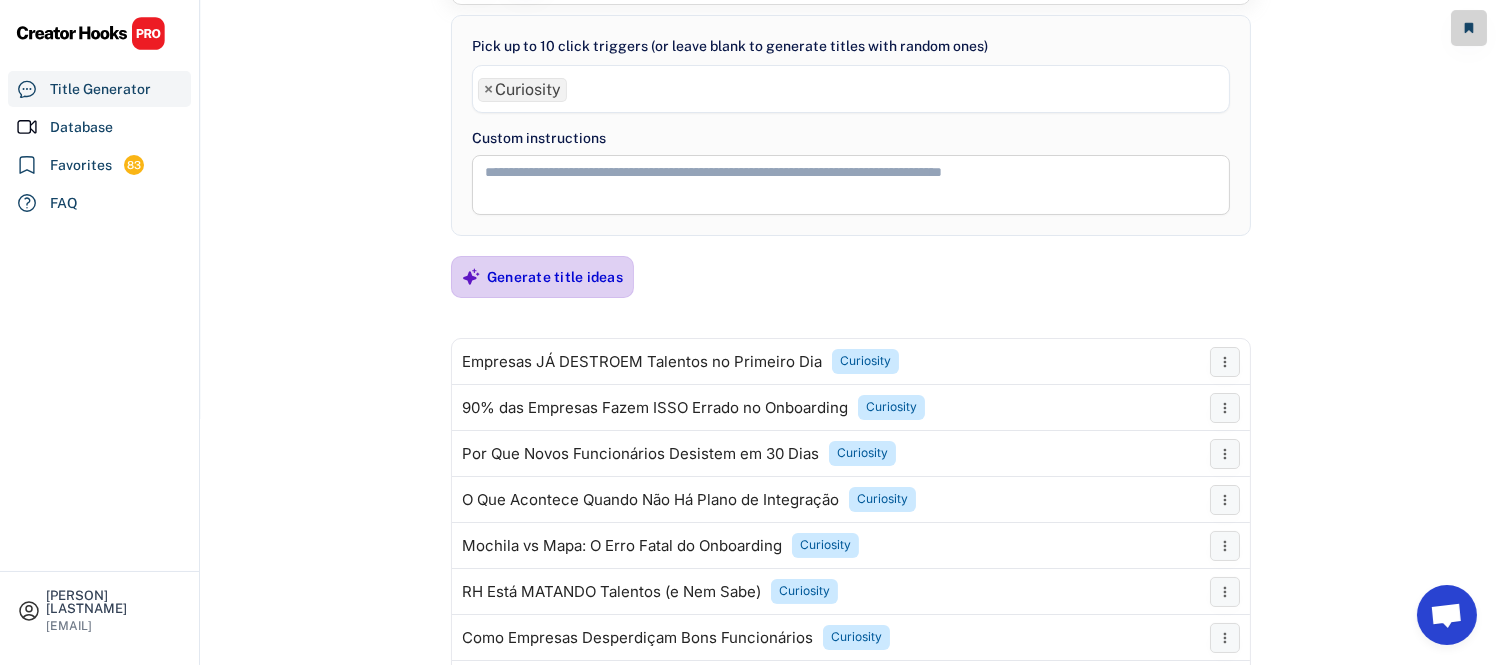 click on "Generate title ideas" at bounding box center (555, 277) 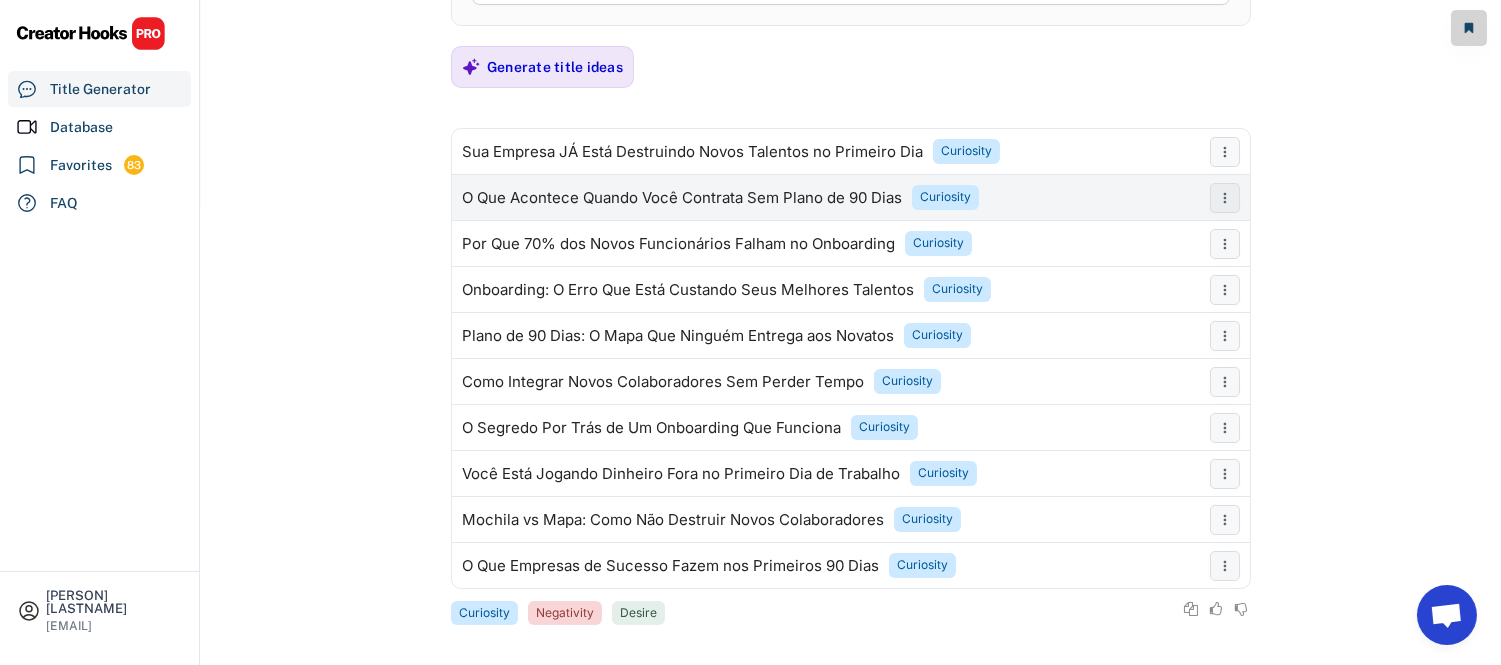scroll, scrollTop: 571, scrollLeft: 0, axis: vertical 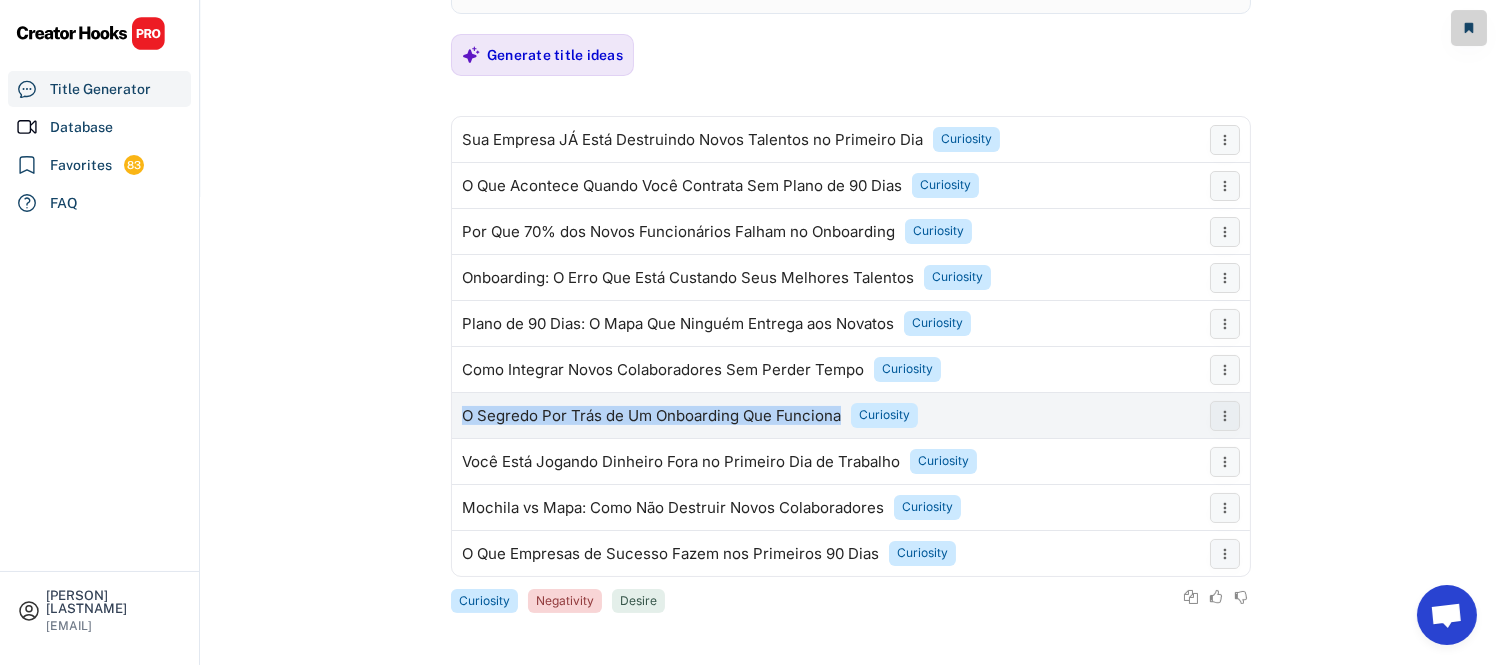 drag, startPoint x: 461, startPoint y: 414, endPoint x: 837, endPoint y: 425, distance: 376.16086 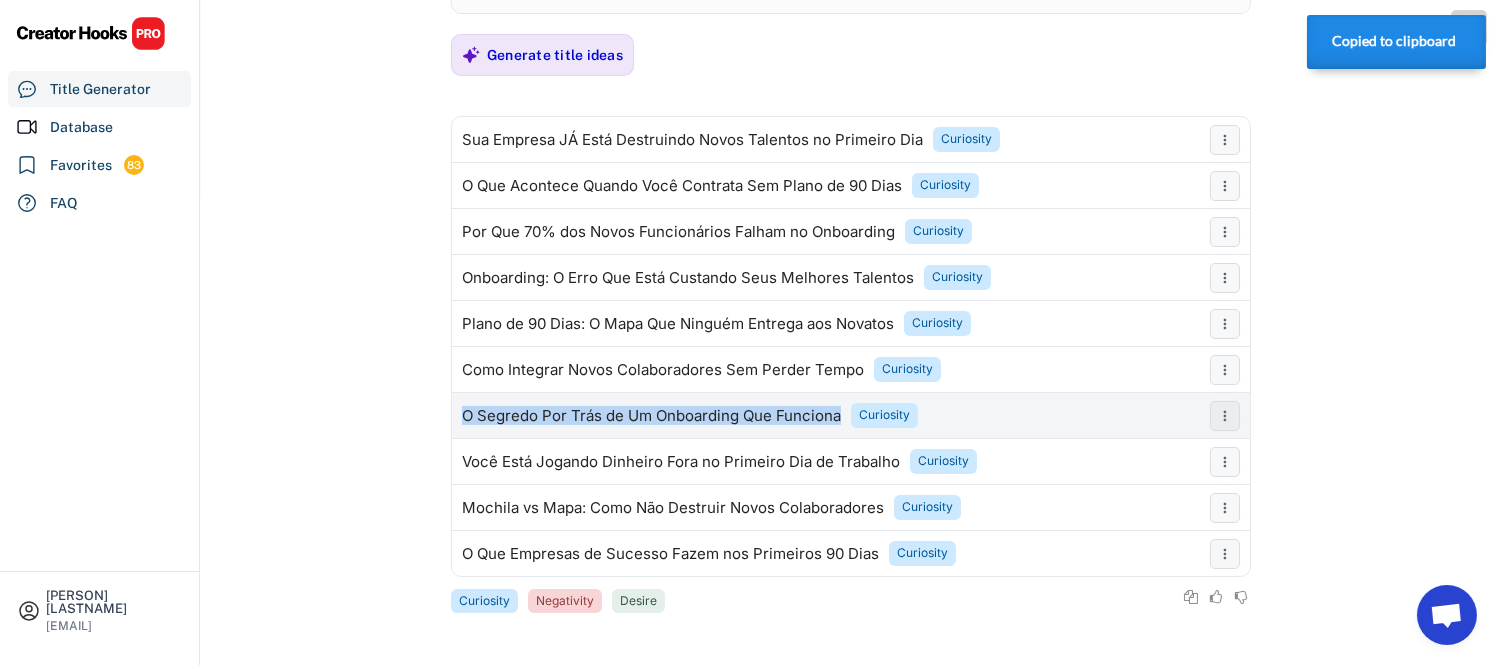 copy on "O Segredo Por Trás de Um Onboarding Que Funciona" 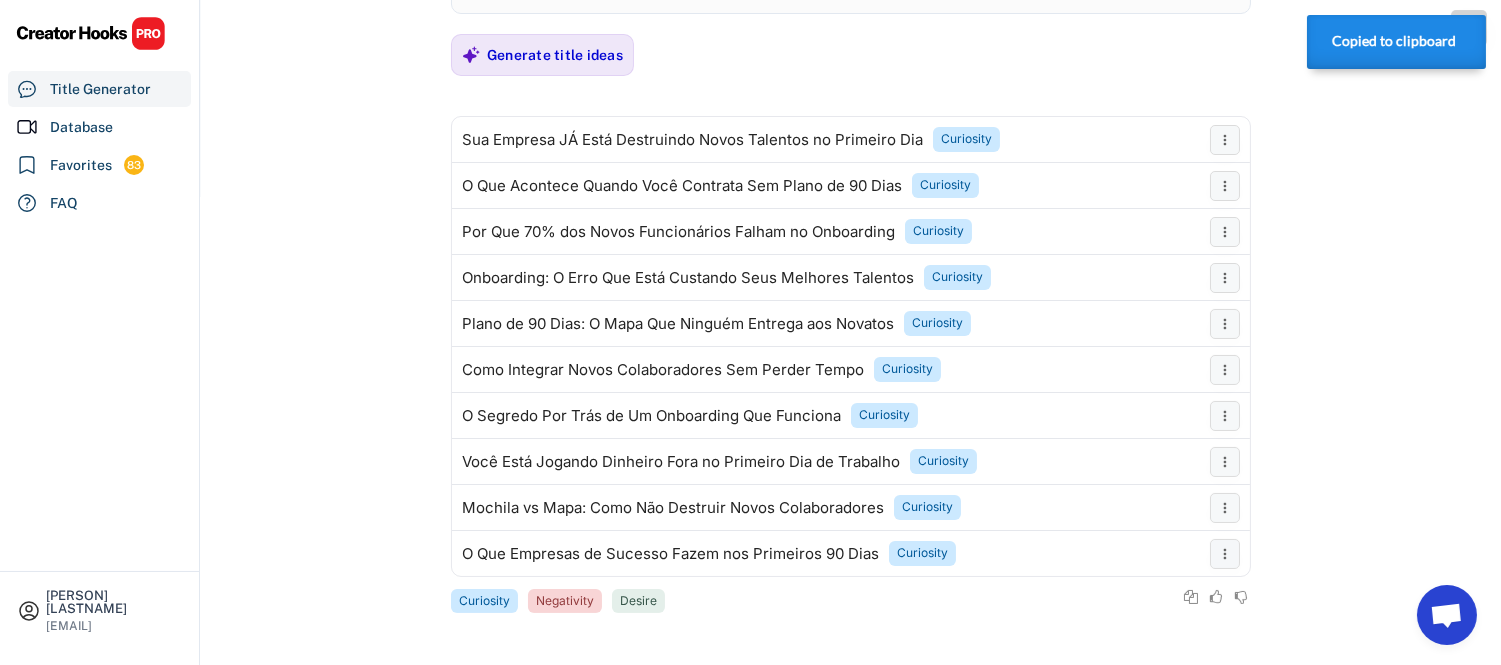 click on "**********" at bounding box center [750, -238] 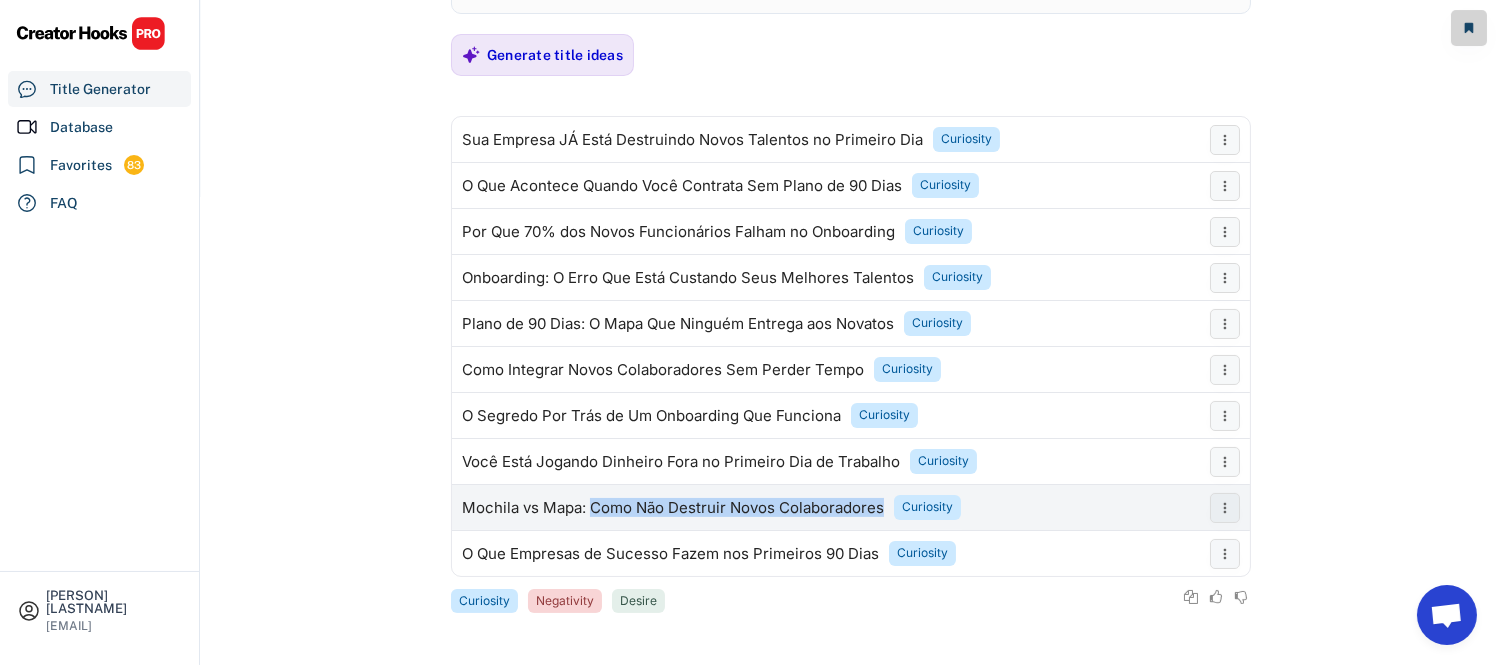 drag, startPoint x: 593, startPoint y: 511, endPoint x: 881, endPoint y: 522, distance: 288.21 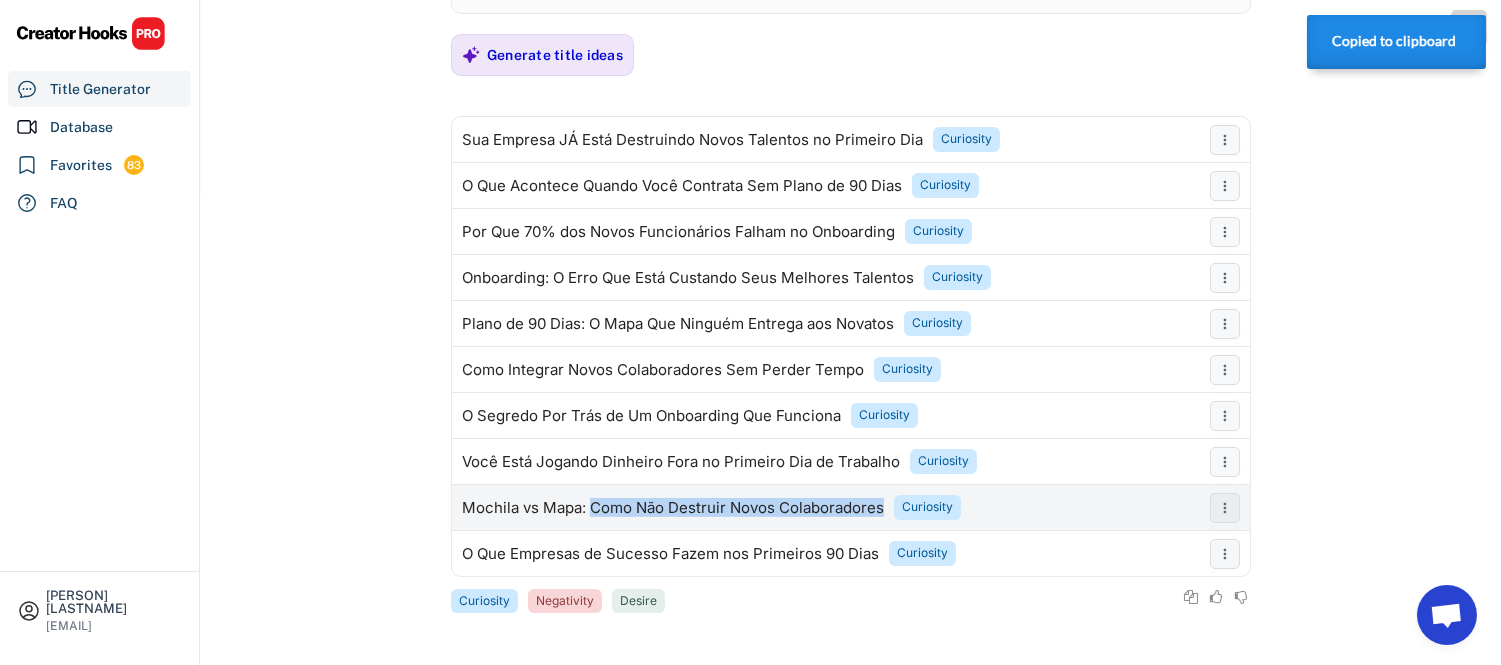 copy on "Como Não Destruir Novos Colaboradores" 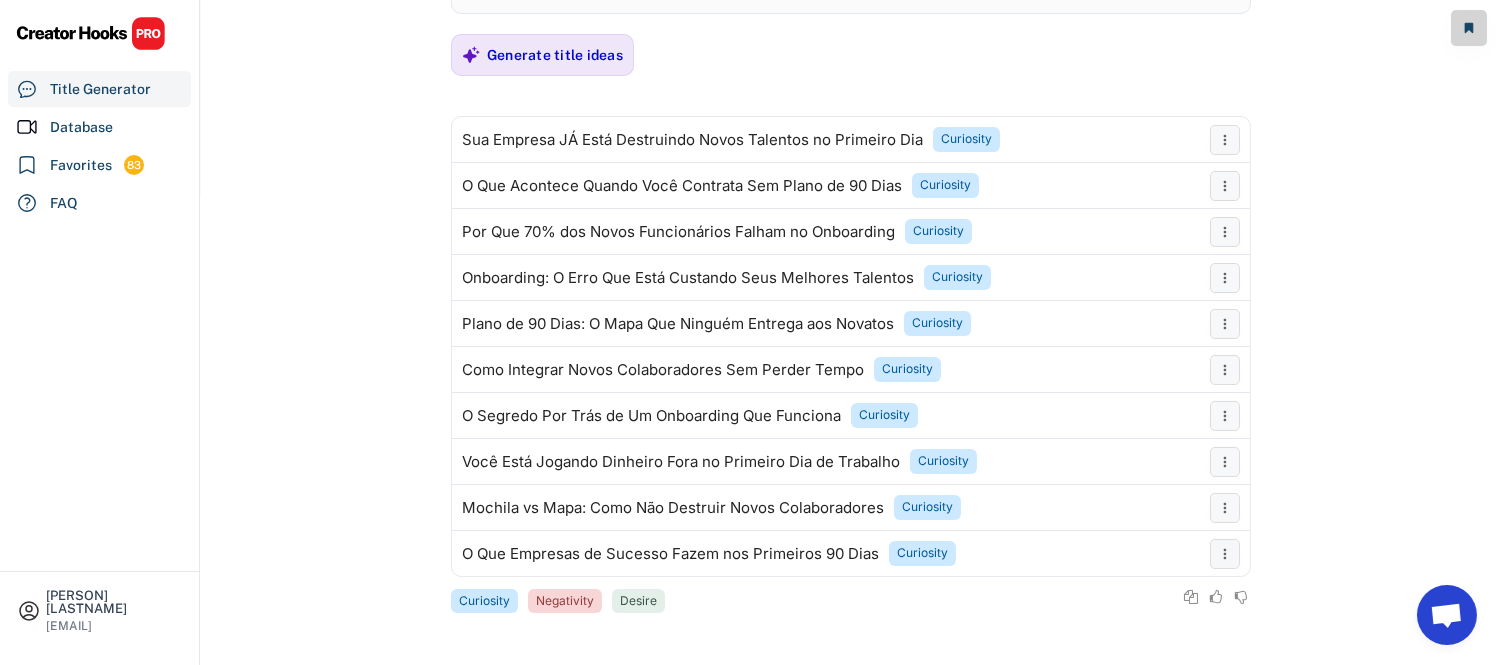 click on "**********" at bounding box center [750, -238] 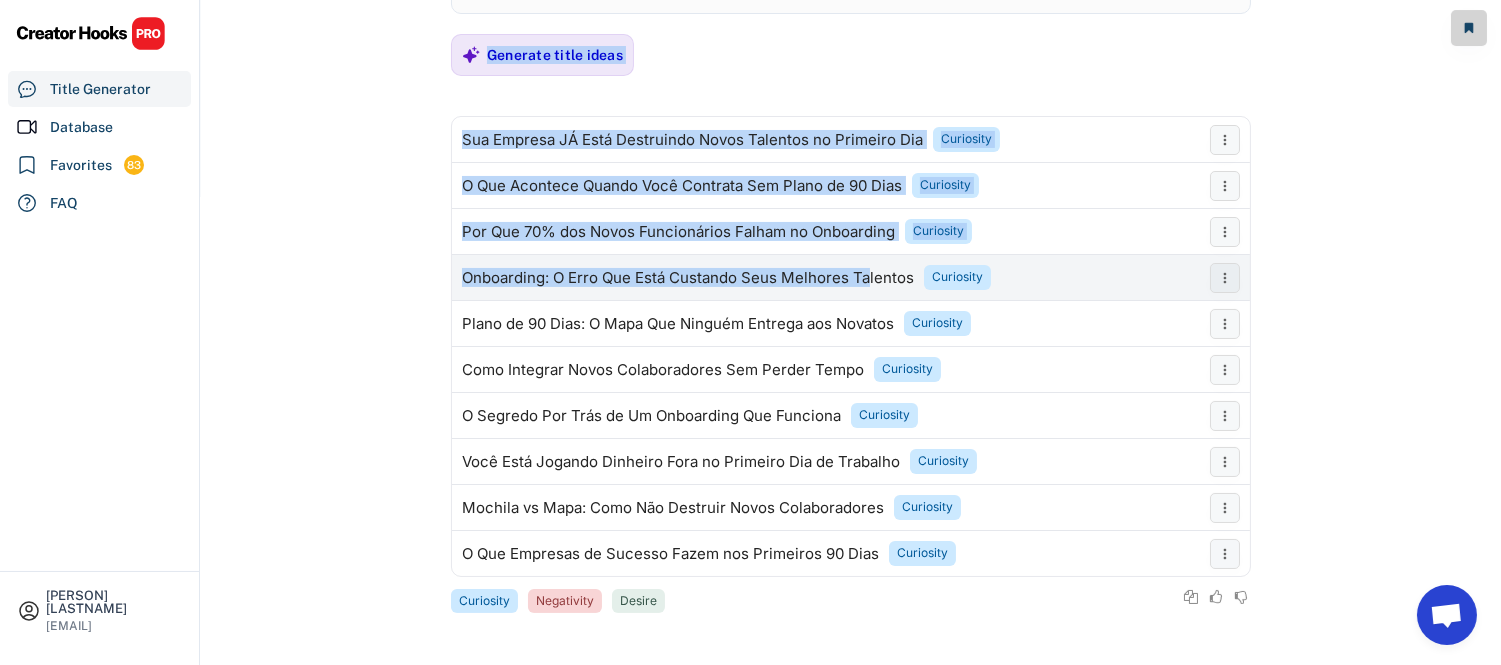 drag, startPoint x: 477, startPoint y: 268, endPoint x: 853, endPoint y: 271, distance: 376.01196 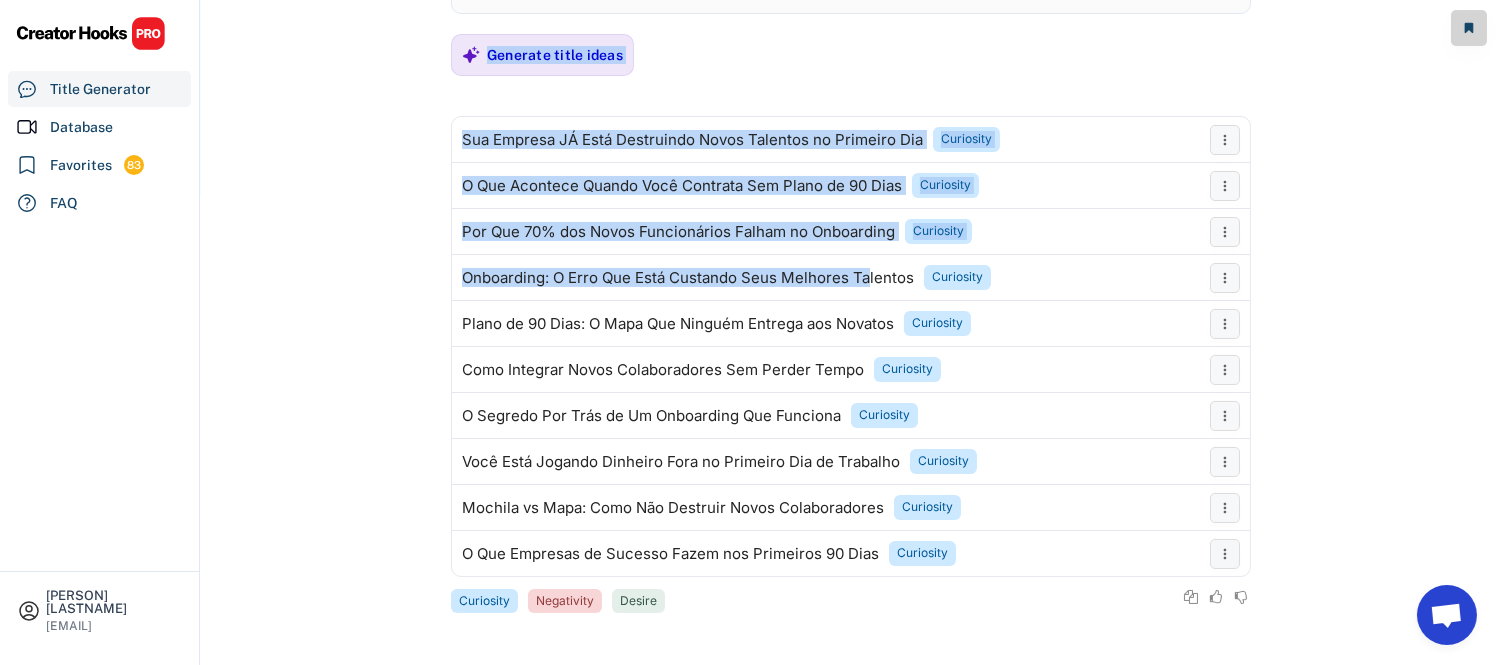 click on "**********" at bounding box center (750, -238) 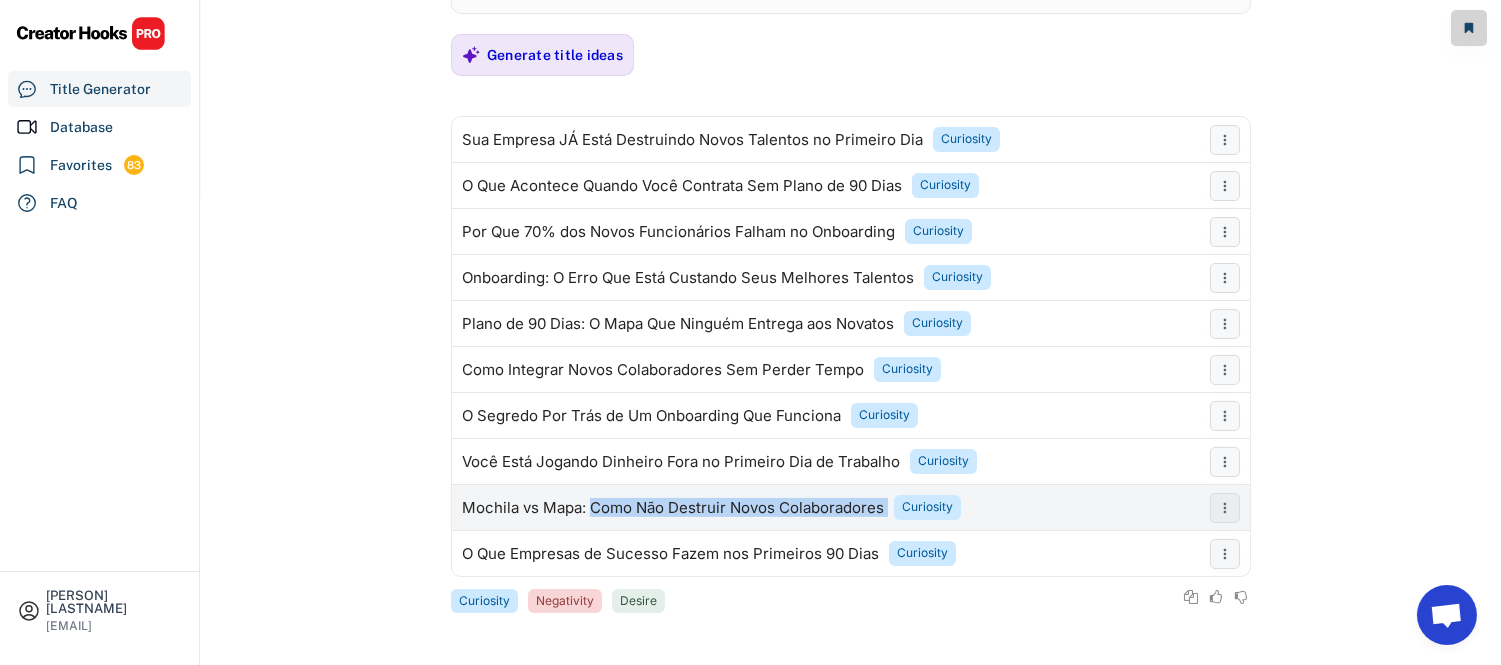 drag, startPoint x: 590, startPoint y: 506, endPoint x: 892, endPoint y: 512, distance: 302.0596 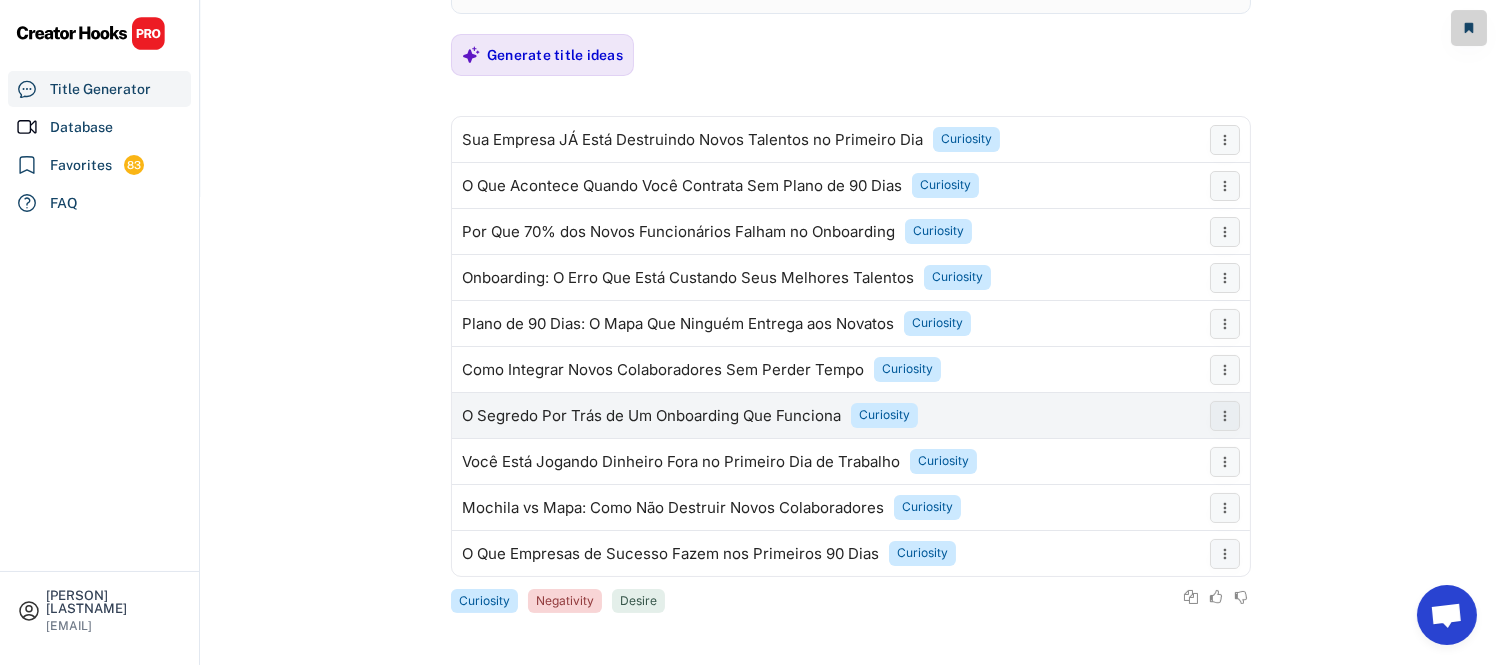 click on "O Segredo Por Trás de Um Onboarding Que Funciona" at bounding box center (651, 416) 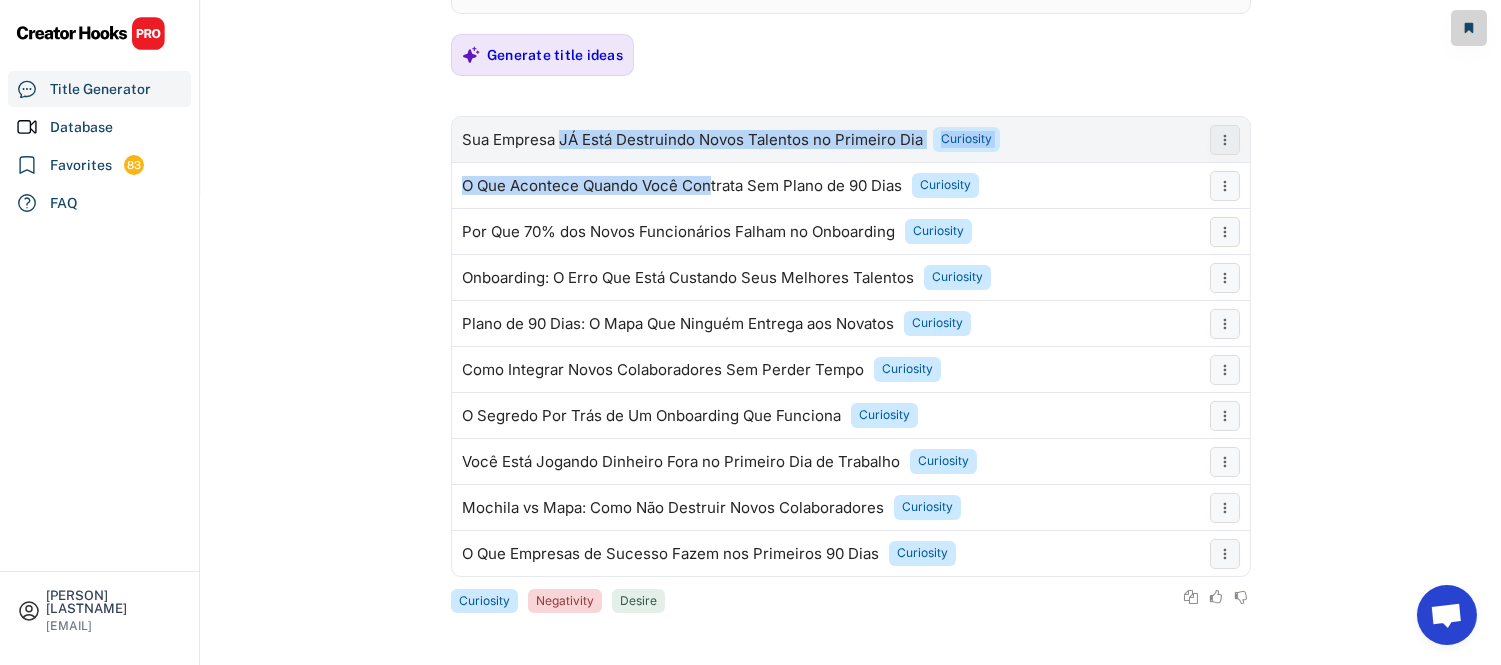 drag, startPoint x: 562, startPoint y: 135, endPoint x: 612, endPoint y: 193, distance: 76.57676 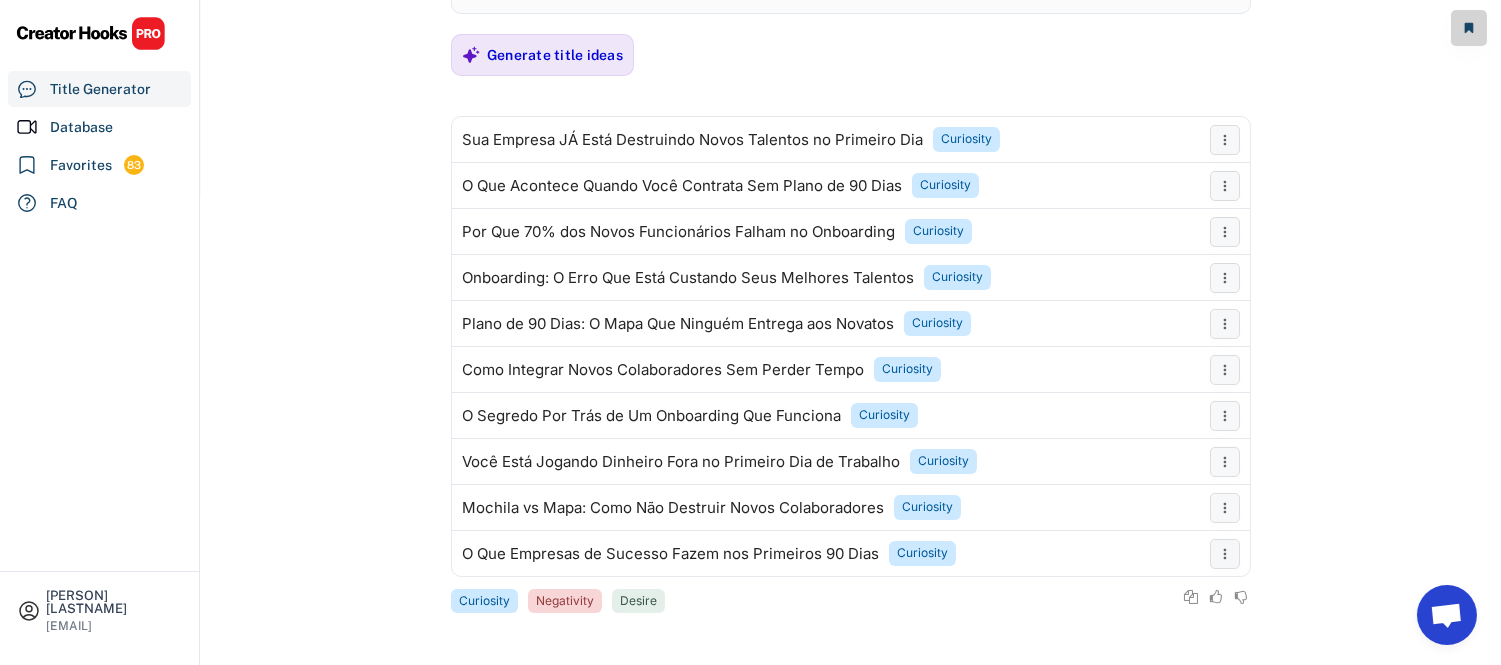 click on "**********" at bounding box center [750, -238] 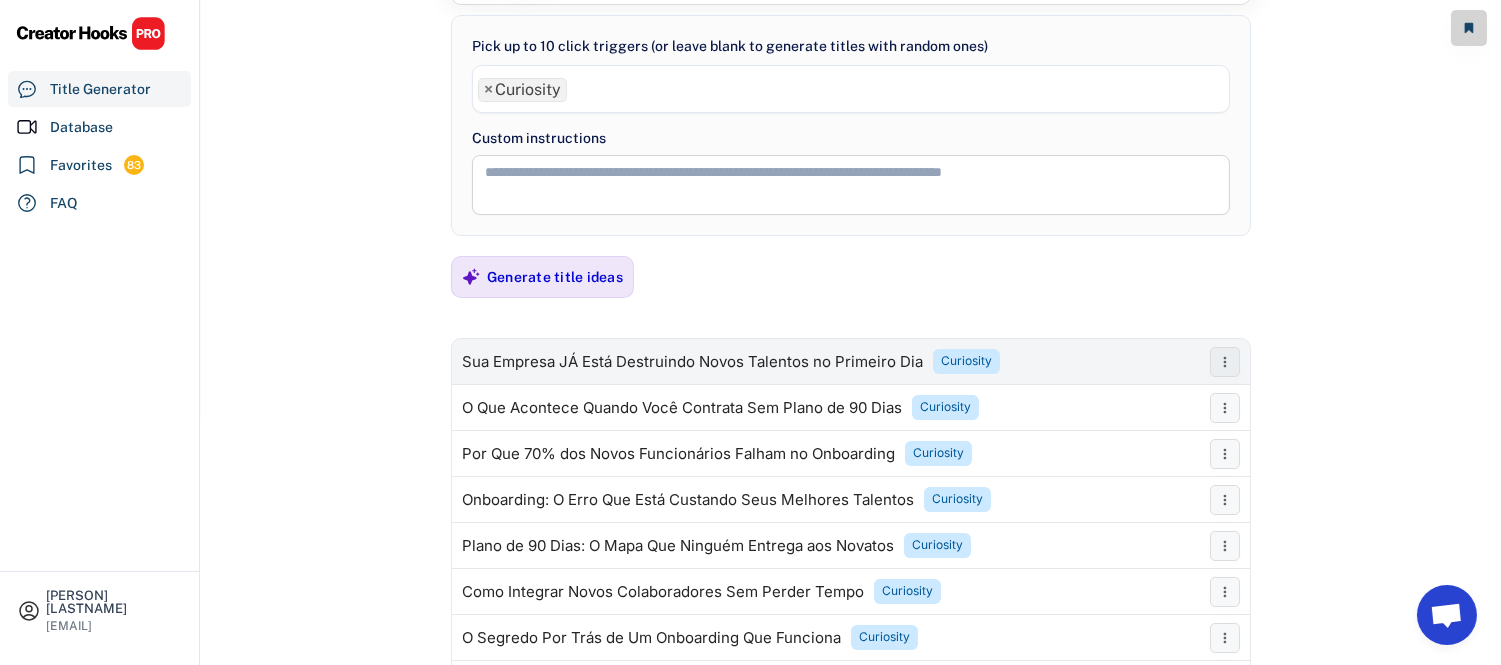 scroll, scrollTop: 571, scrollLeft: 0, axis: vertical 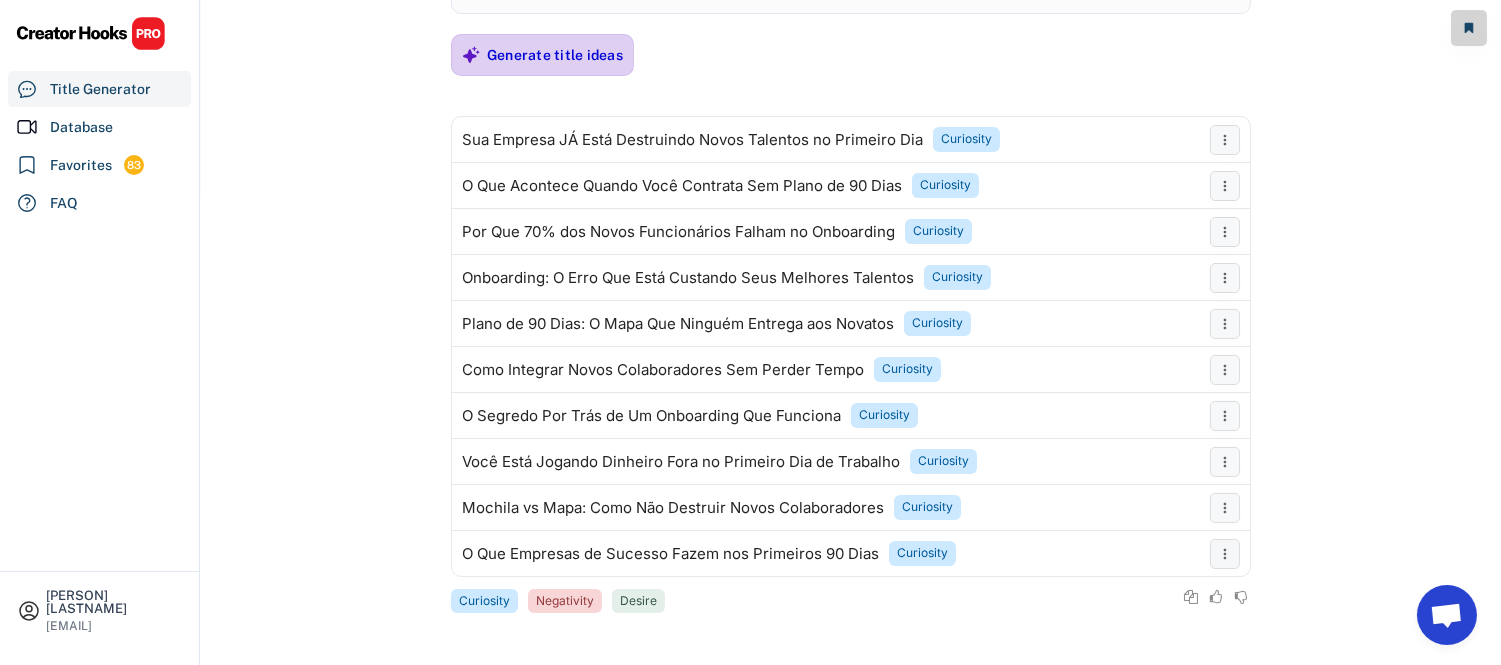click on "Generate title ideas" at bounding box center [555, 55] 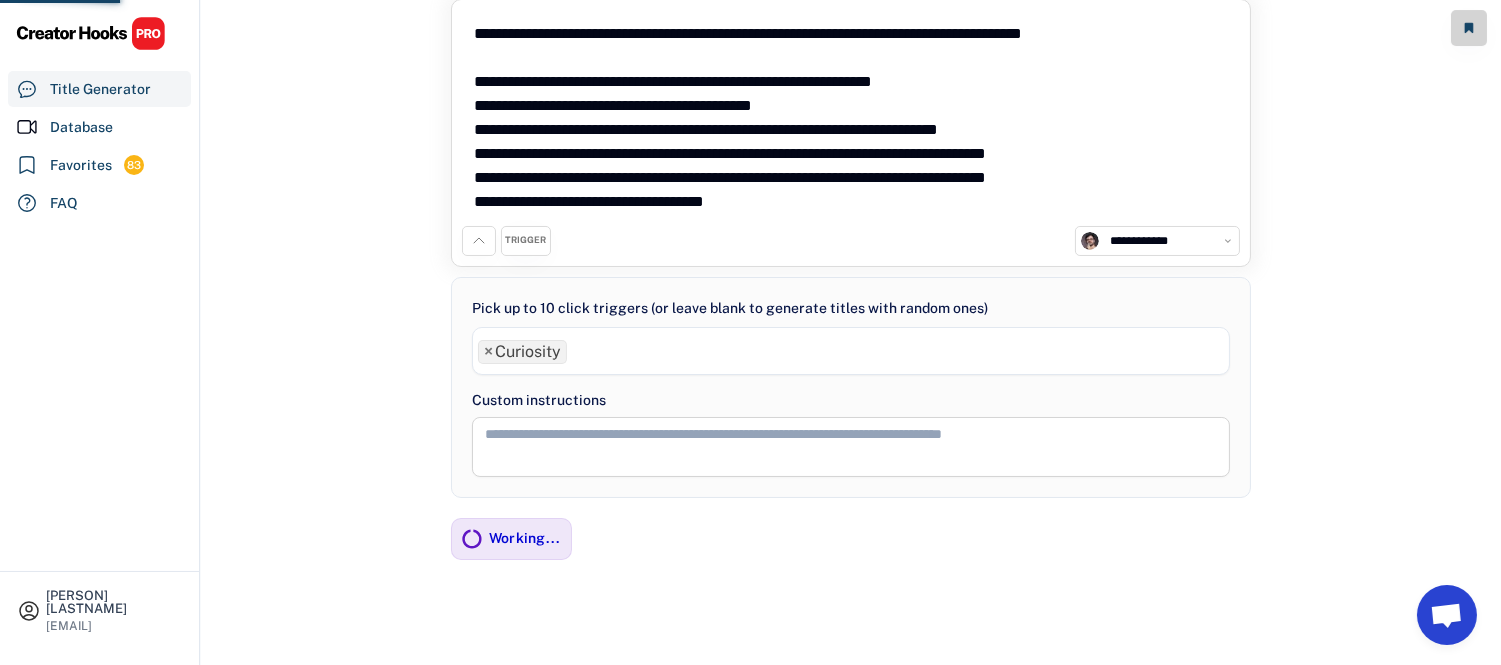 scroll, scrollTop: 101, scrollLeft: 0, axis: vertical 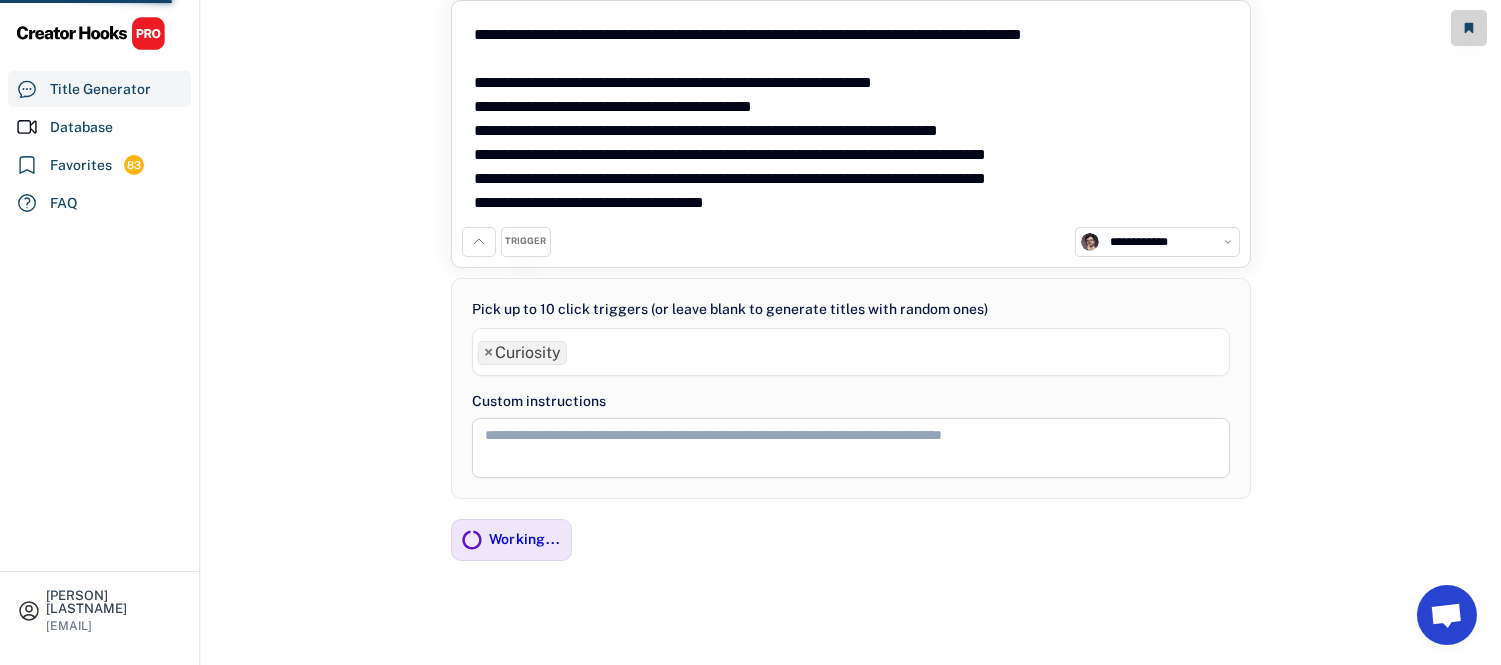 drag, startPoint x: 566, startPoint y: 106, endPoint x: 520, endPoint y: 402, distance: 299.553 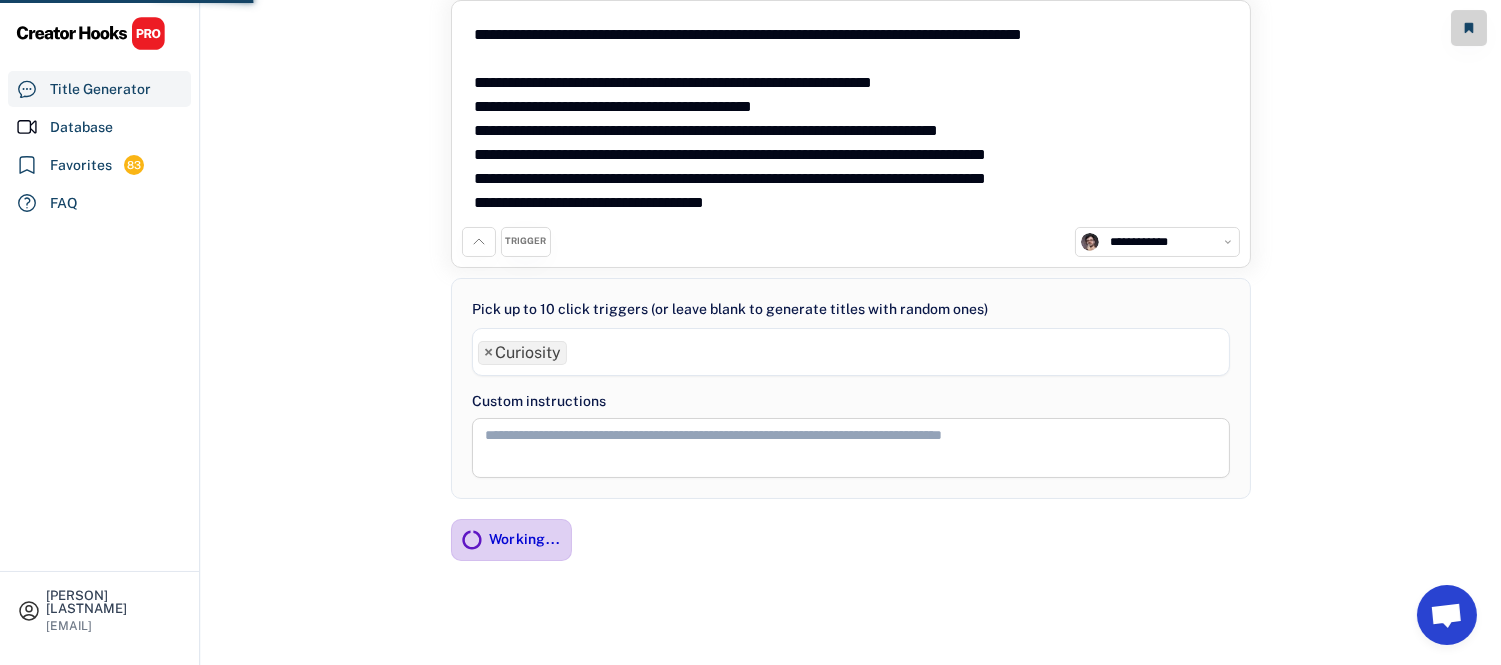 click on "Working..." at bounding box center (525, 539) 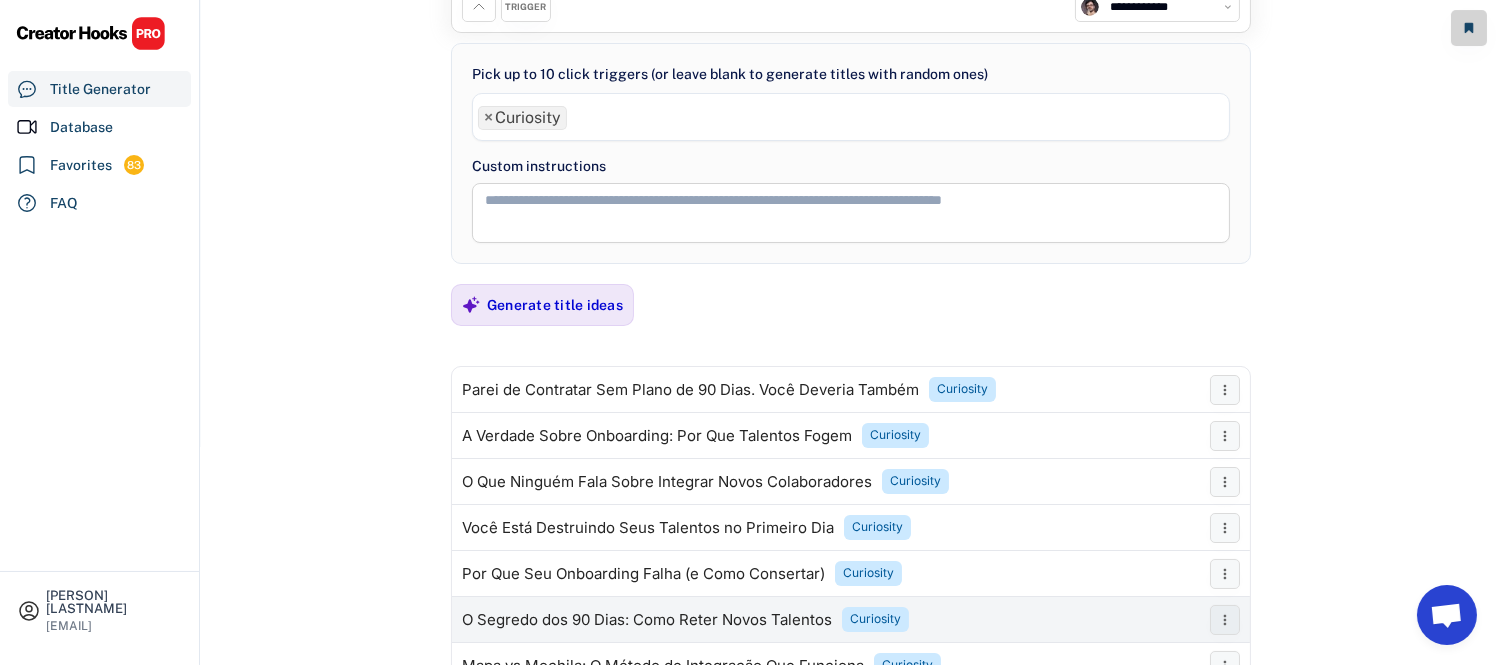 scroll, scrollTop: 420, scrollLeft: 0, axis: vertical 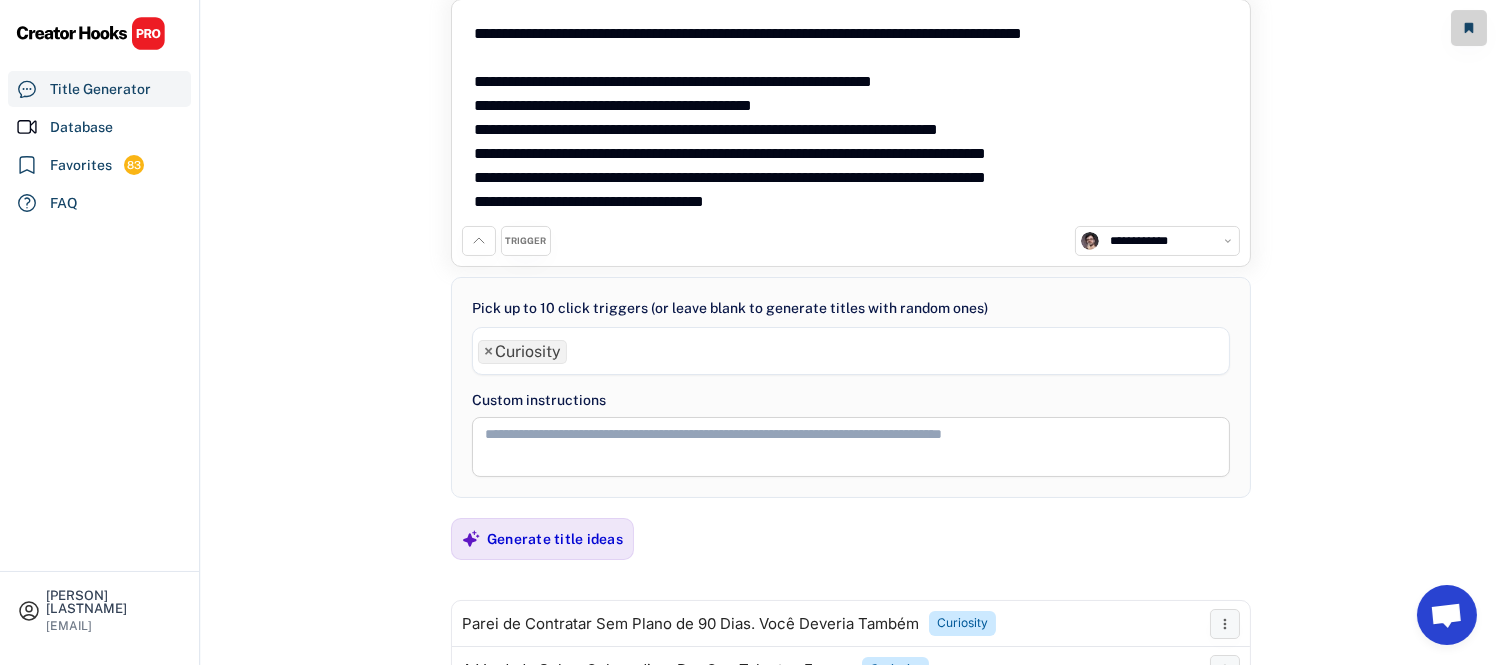 click on "**********" at bounding box center (851, 118) 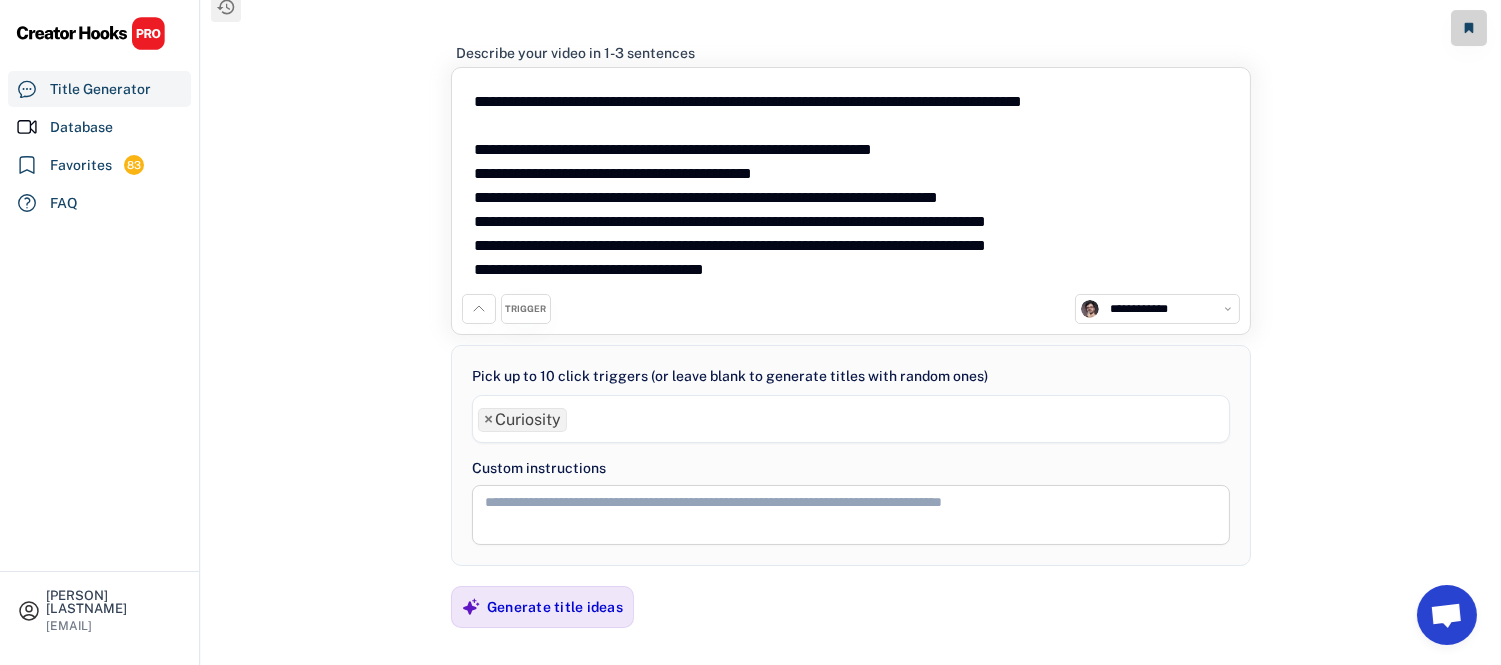 scroll, scrollTop: 0, scrollLeft: 0, axis: both 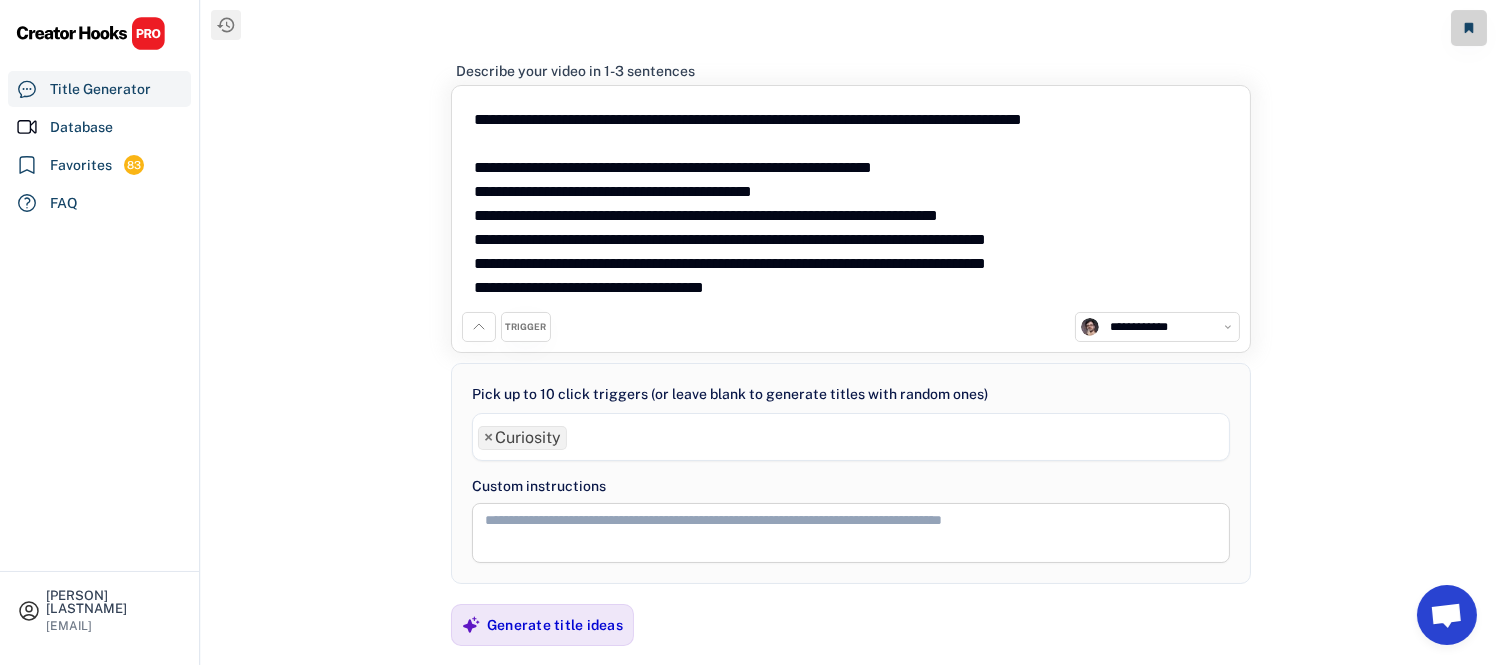 click on "**********" at bounding box center (851, 204) 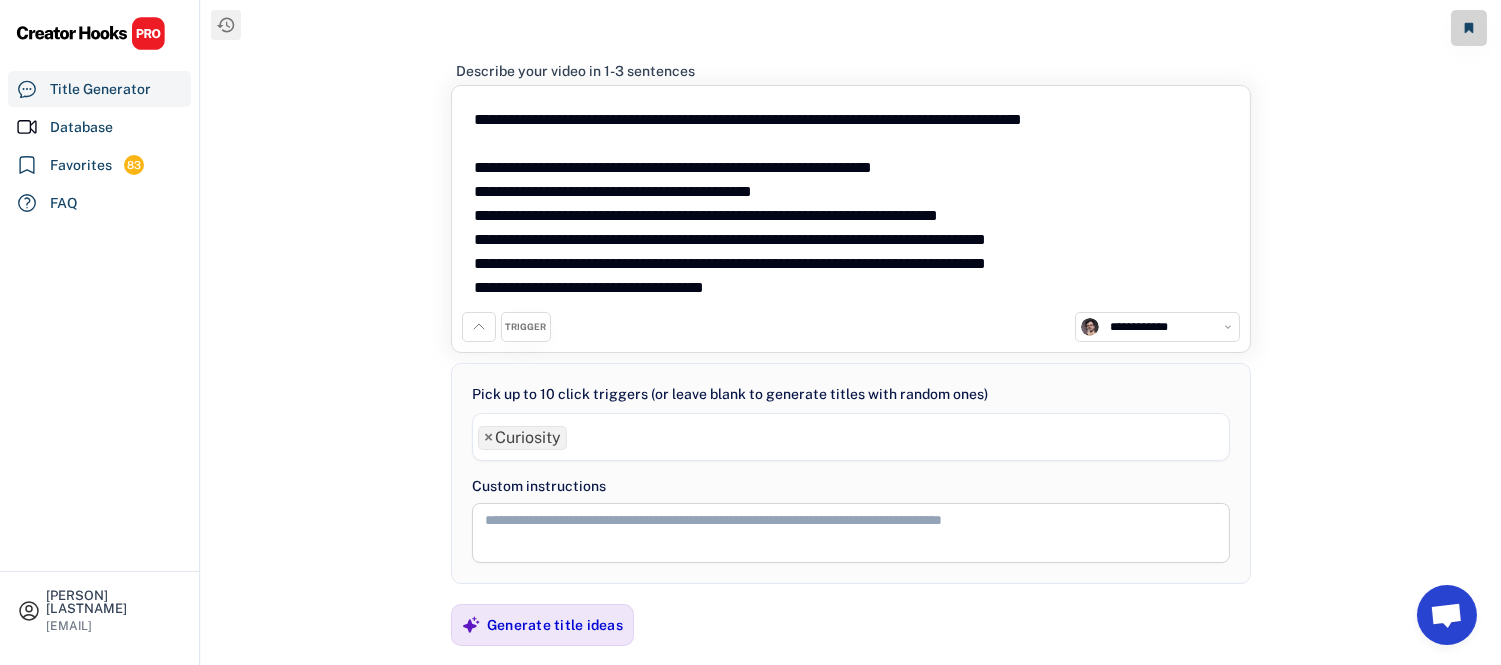 drag, startPoint x: 502, startPoint y: 115, endPoint x: 460, endPoint y: 122, distance: 42.579338 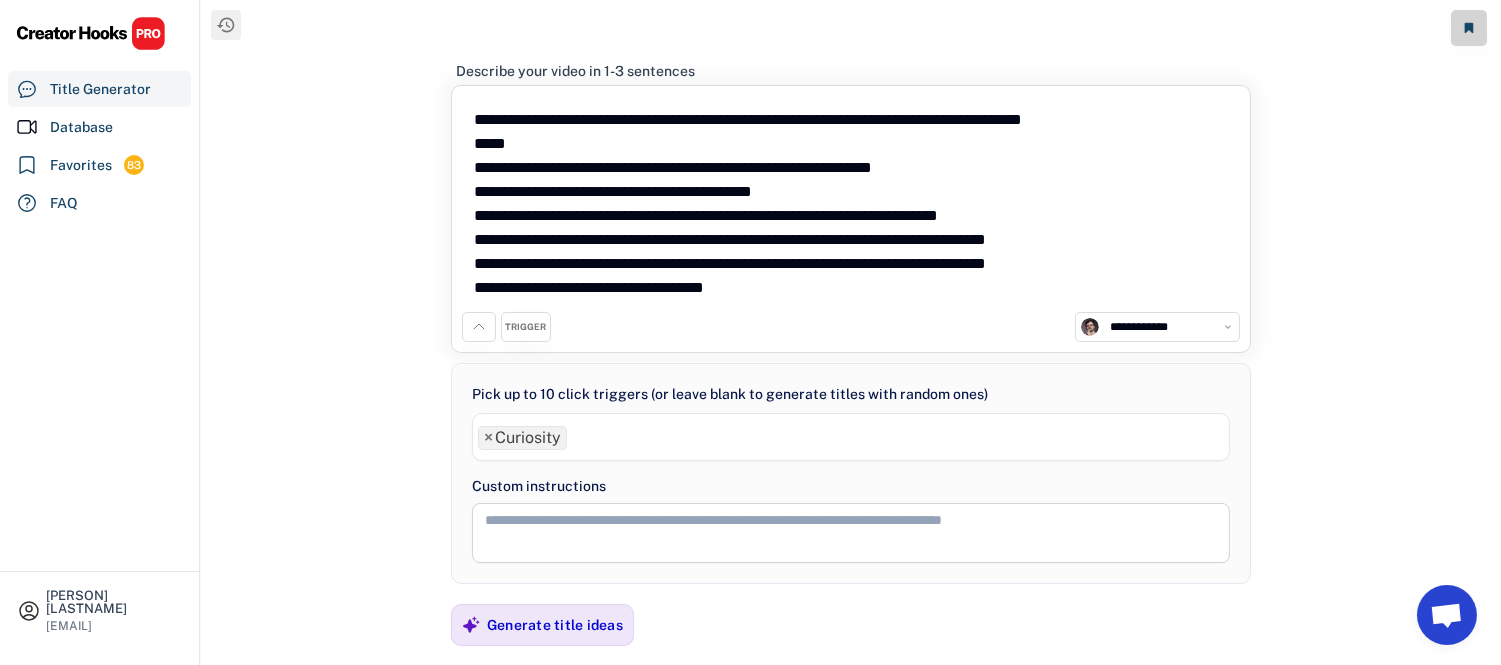 drag, startPoint x: 830, startPoint y: 198, endPoint x: 518, endPoint y: 207, distance: 312.1298 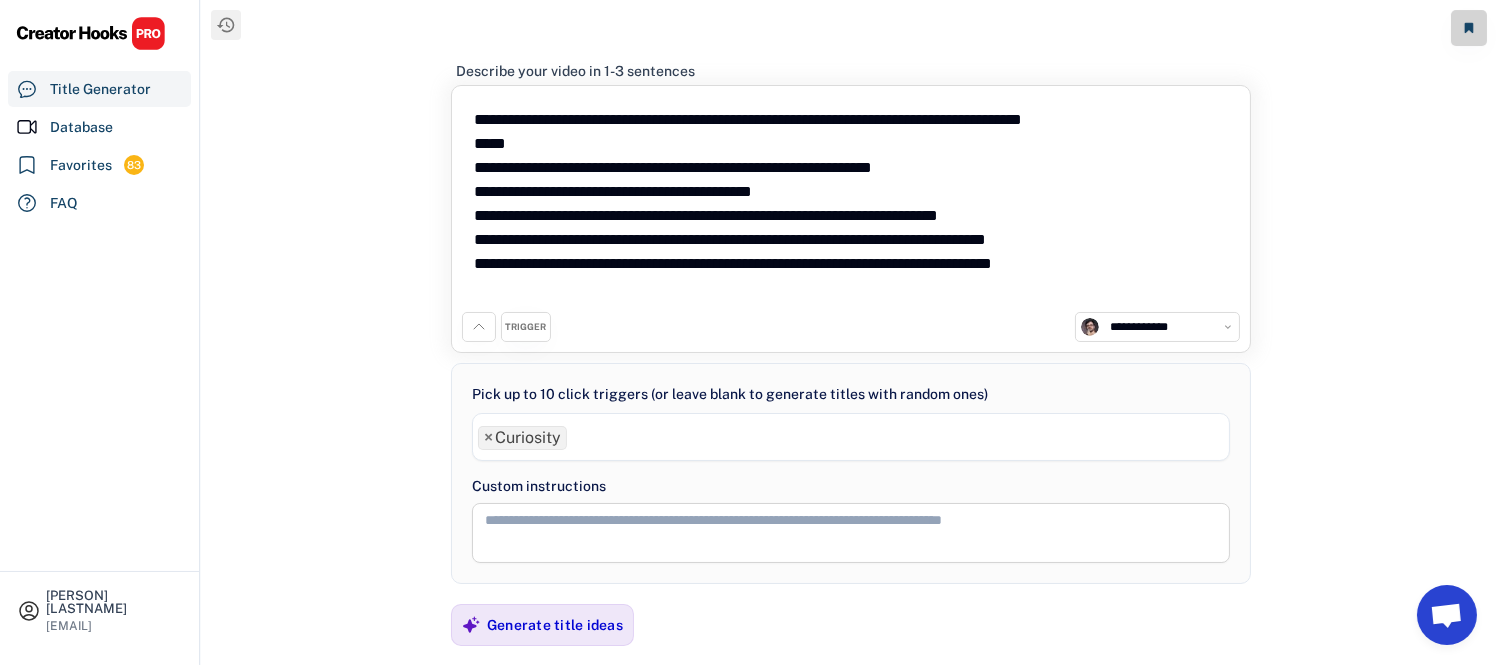 click on "**********" at bounding box center [851, 204] 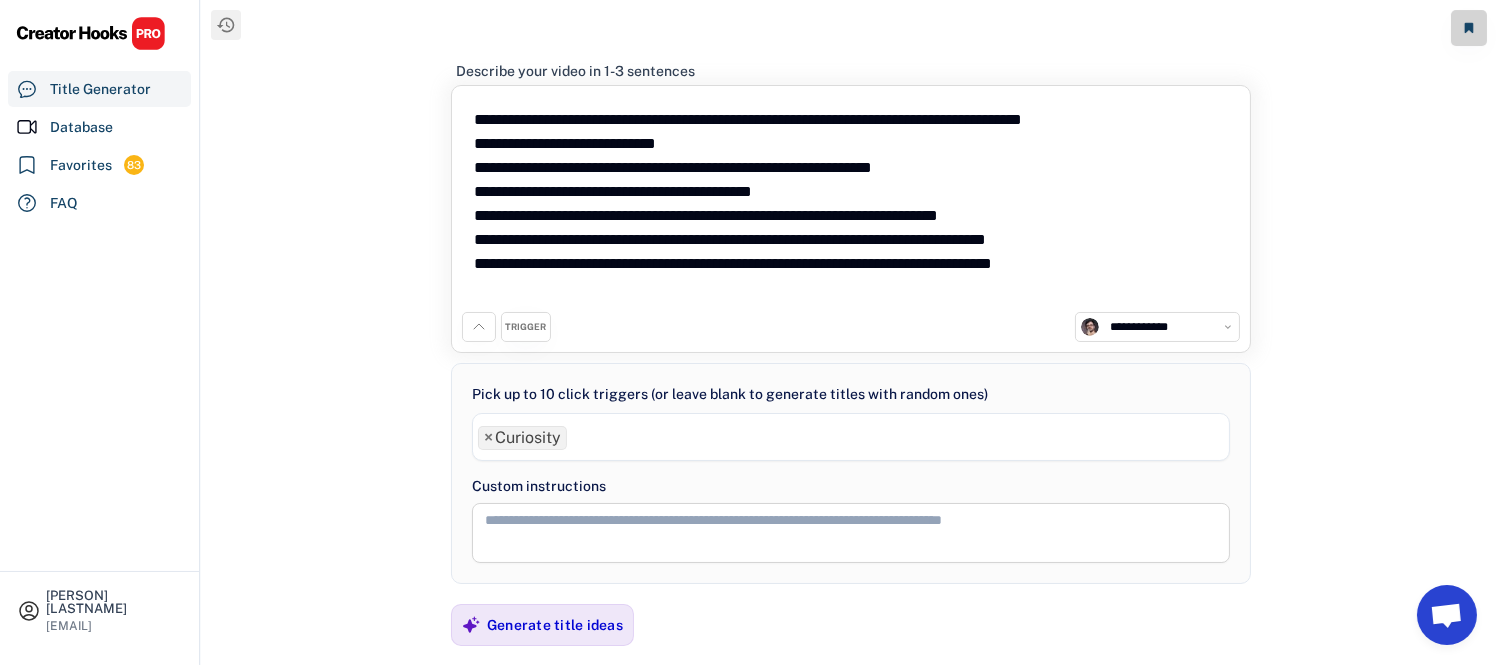 type on "**********" 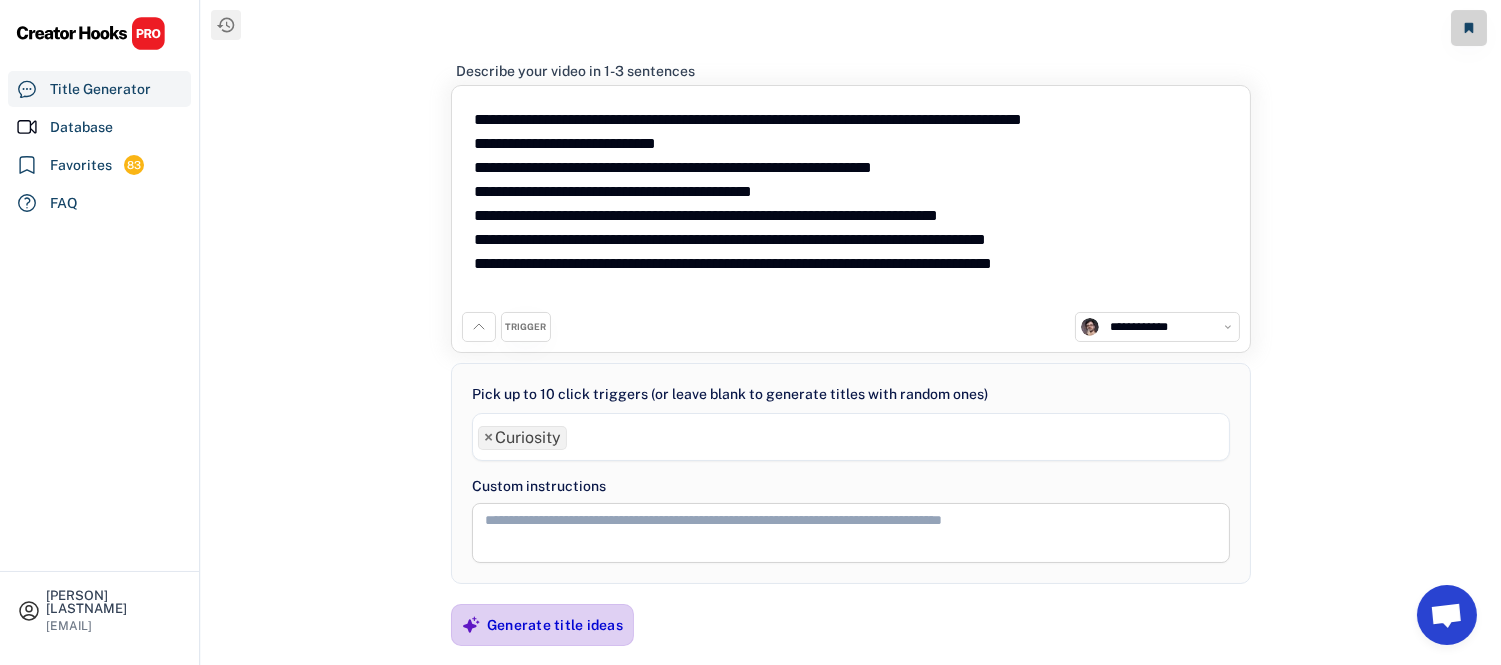 drag, startPoint x: 498, startPoint y: 608, endPoint x: 484, endPoint y: 588, distance: 24.41311 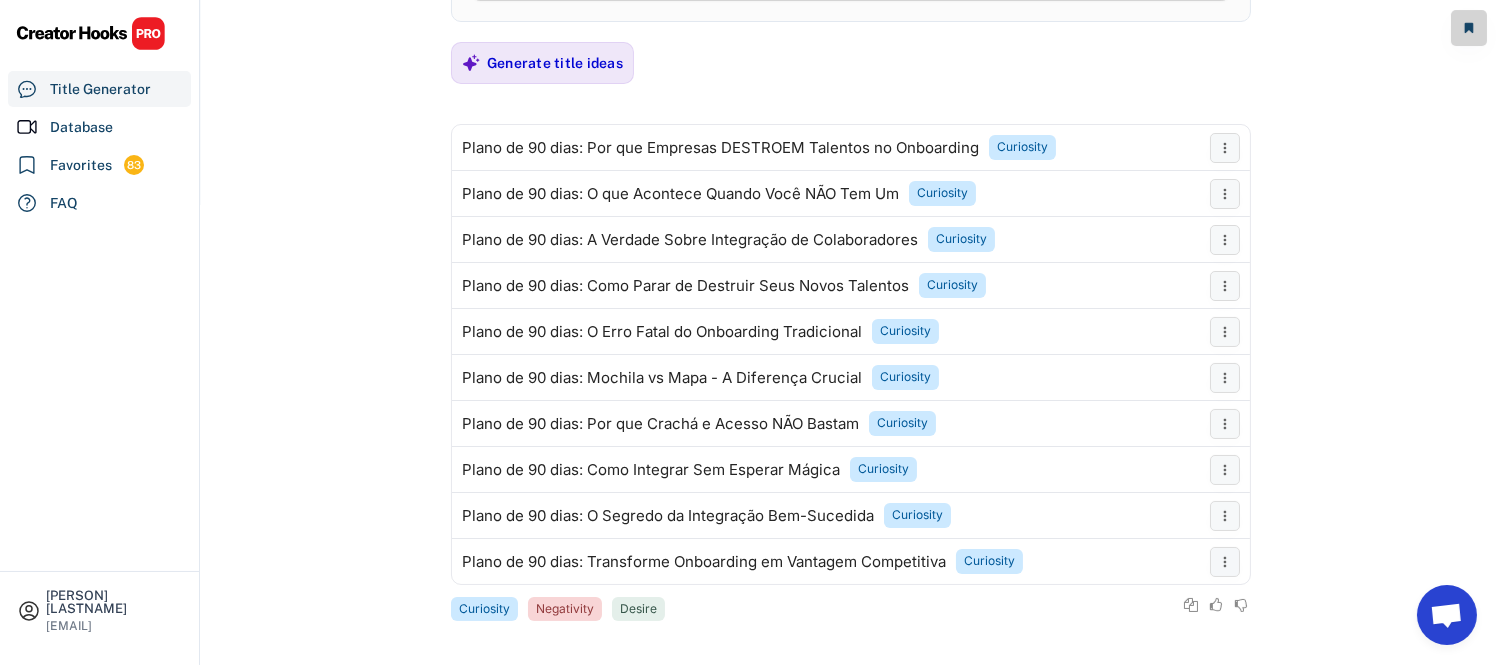 scroll, scrollTop: 571, scrollLeft: 0, axis: vertical 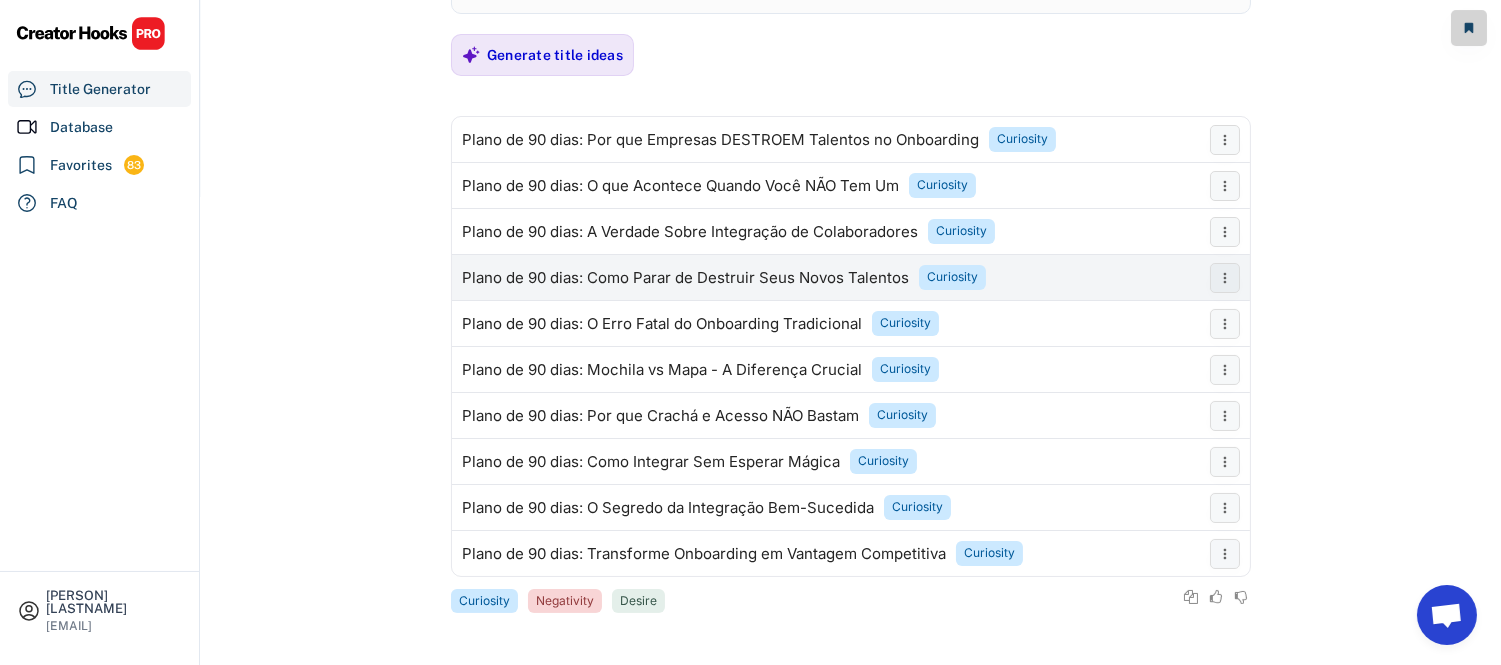 click on "Plano de 90 dias: Como Parar de Destruir Seus Novos Talentos" at bounding box center [685, 278] 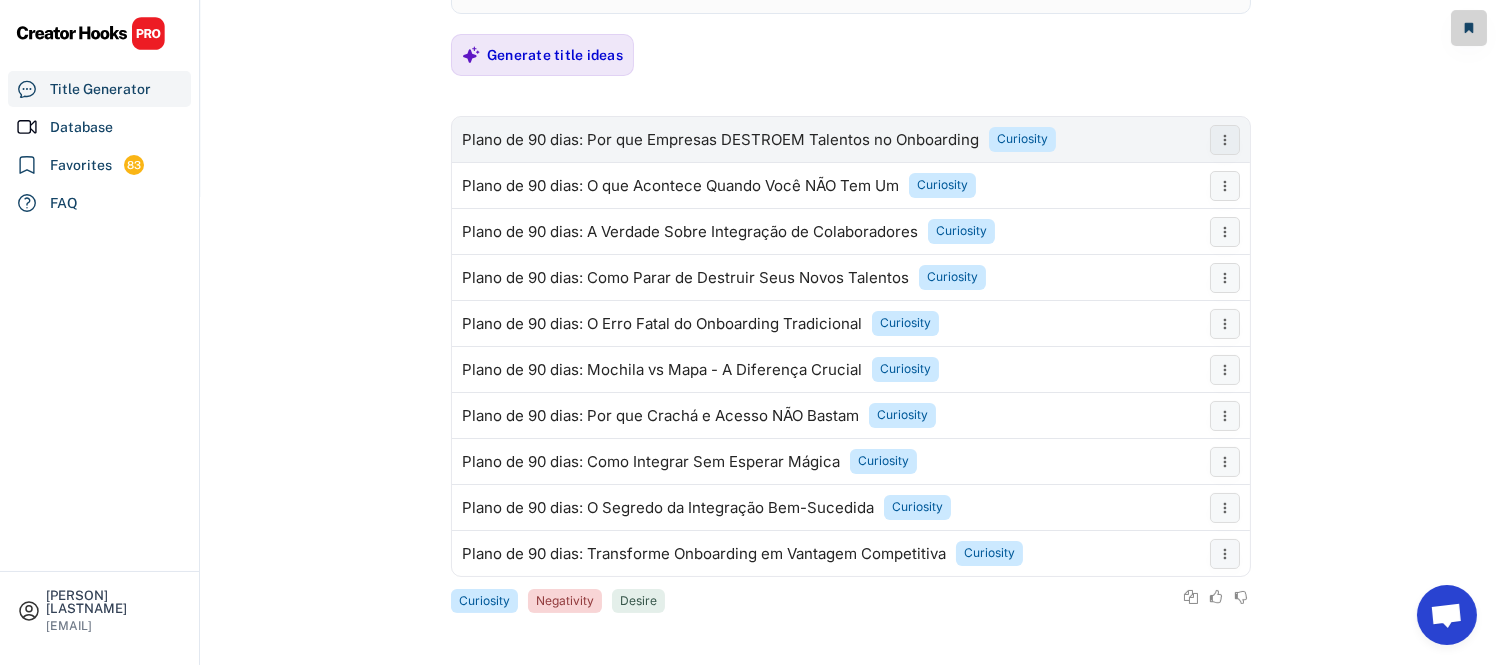 click on "Plano de 90 dias: Por que Empresas DESTROEM Talentos no Onboarding" at bounding box center [720, 140] 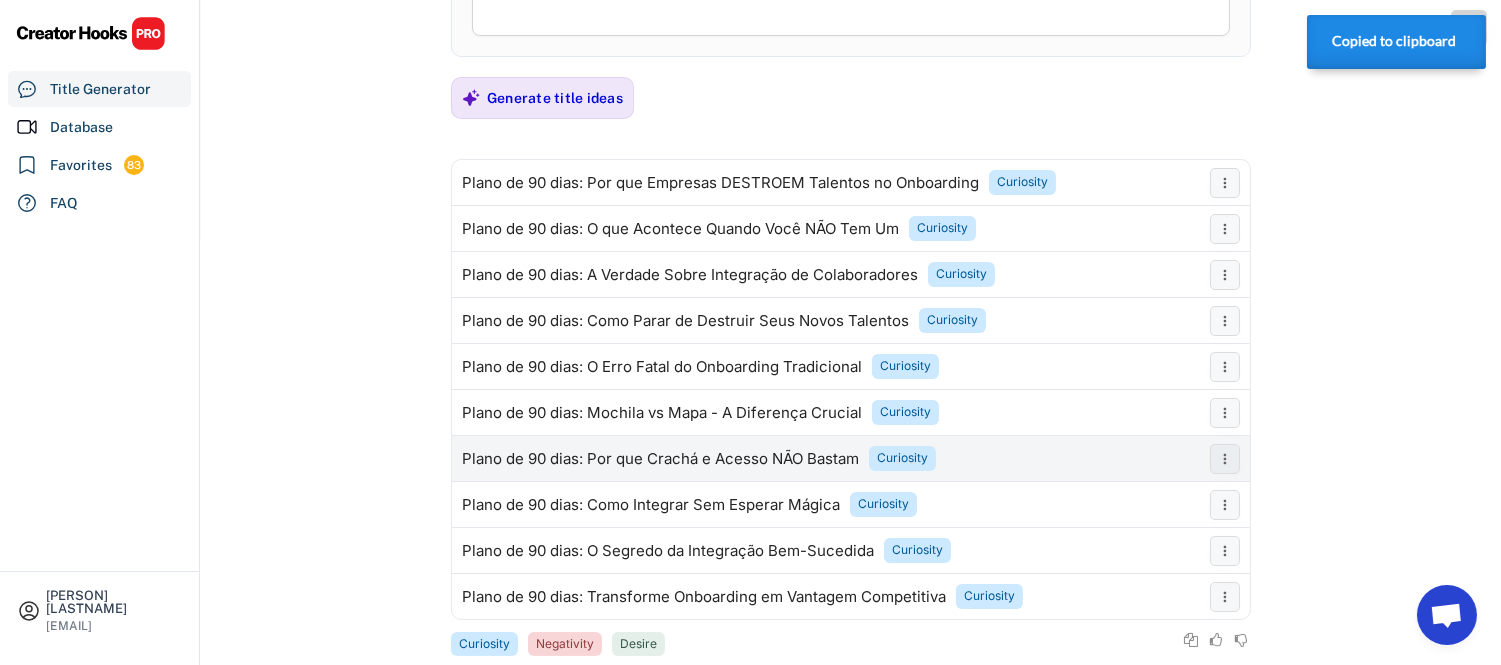 scroll, scrollTop: 571, scrollLeft: 0, axis: vertical 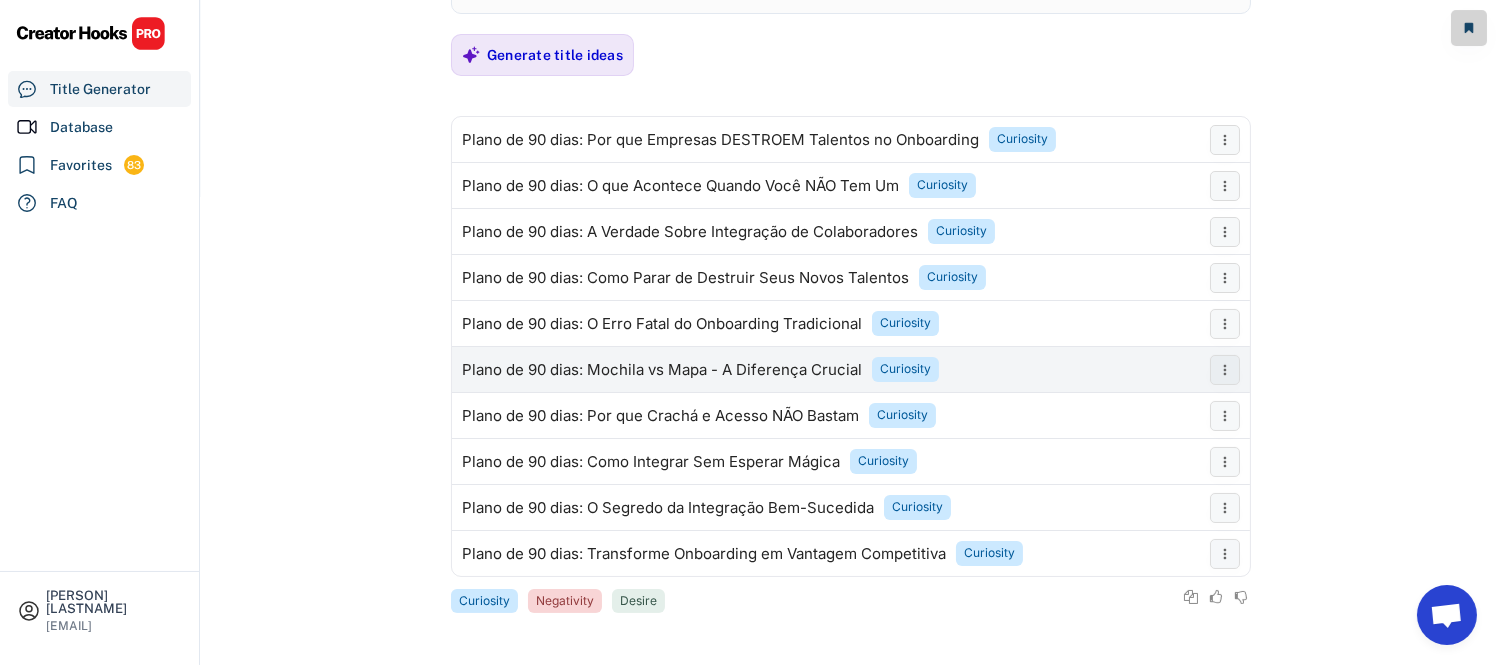click on "Plano de 90 dias: Mochila vs Mapa - A Diferença Crucial" at bounding box center (662, 370) 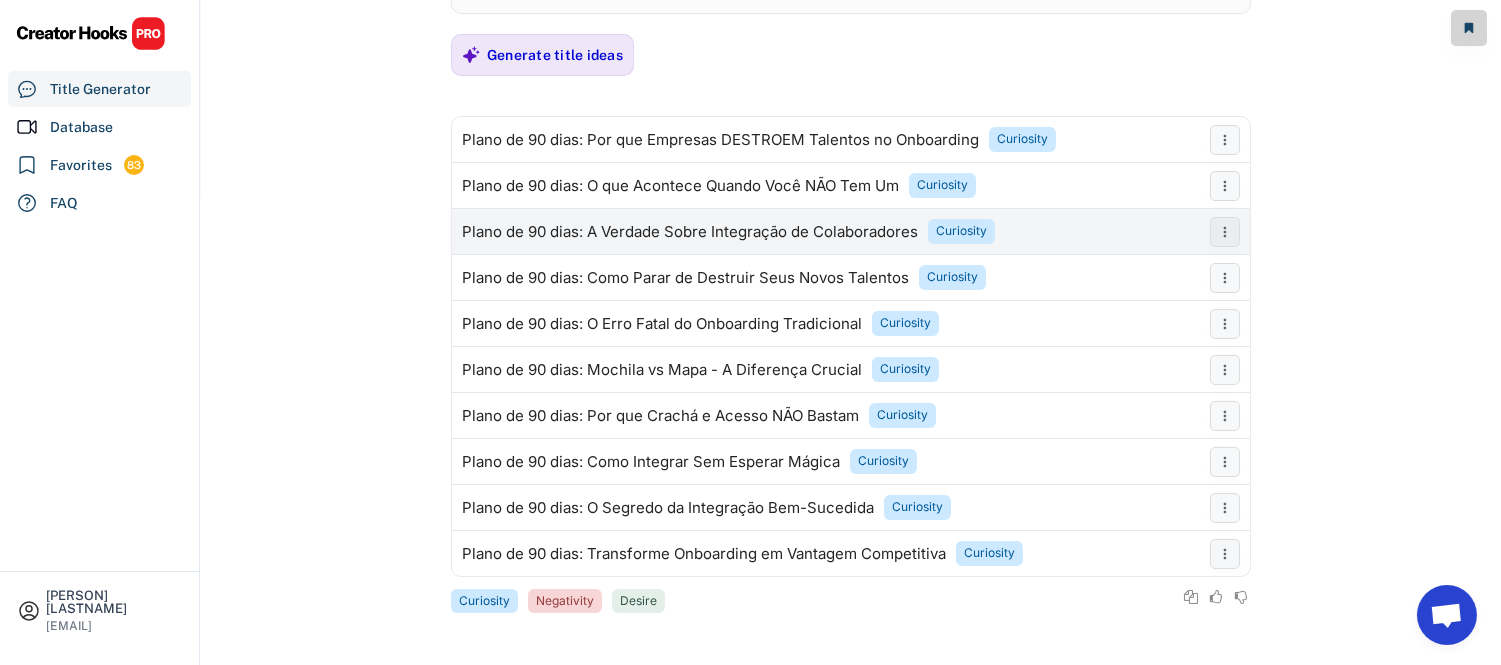click on "Plano de 90 dias: A Verdade Sobre Integração de Colaboradores" at bounding box center (690, 232) 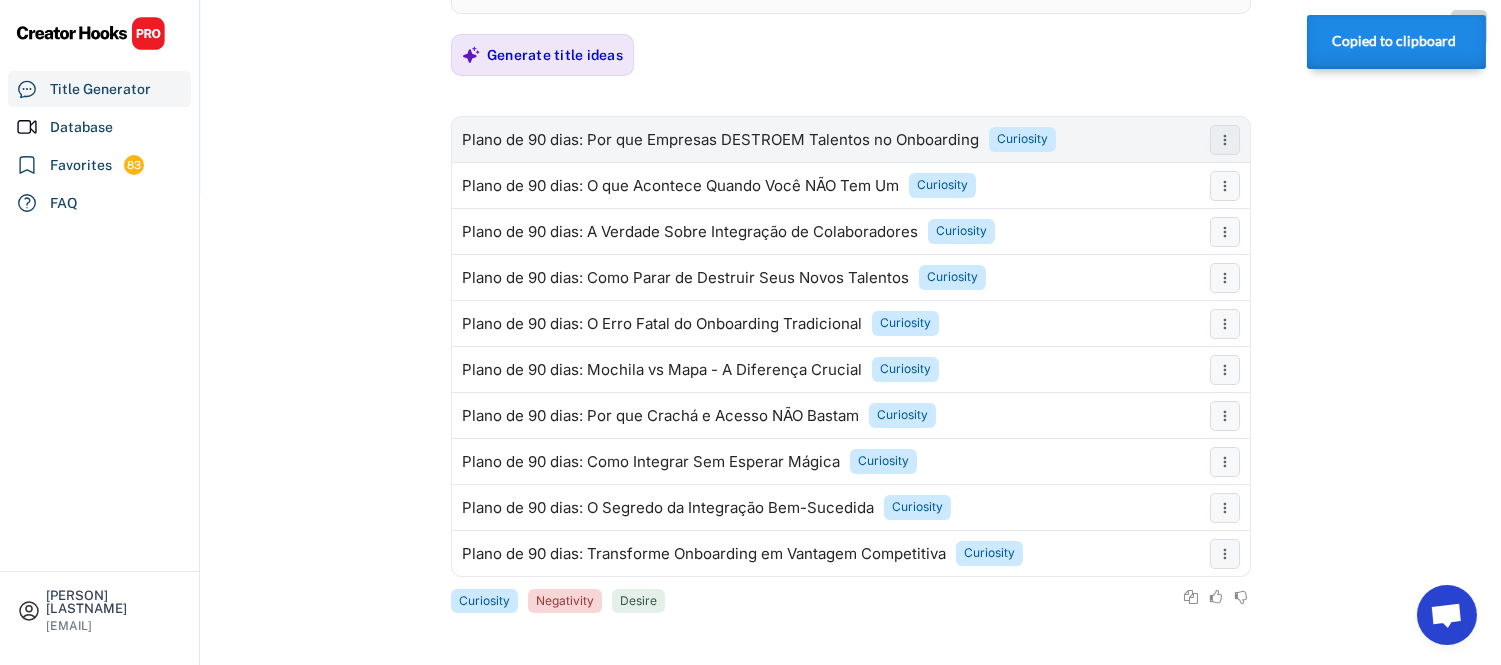 click on "Plano de 90 dias: Por que Empresas DESTROEM Talentos no Onboarding" at bounding box center (720, 140) 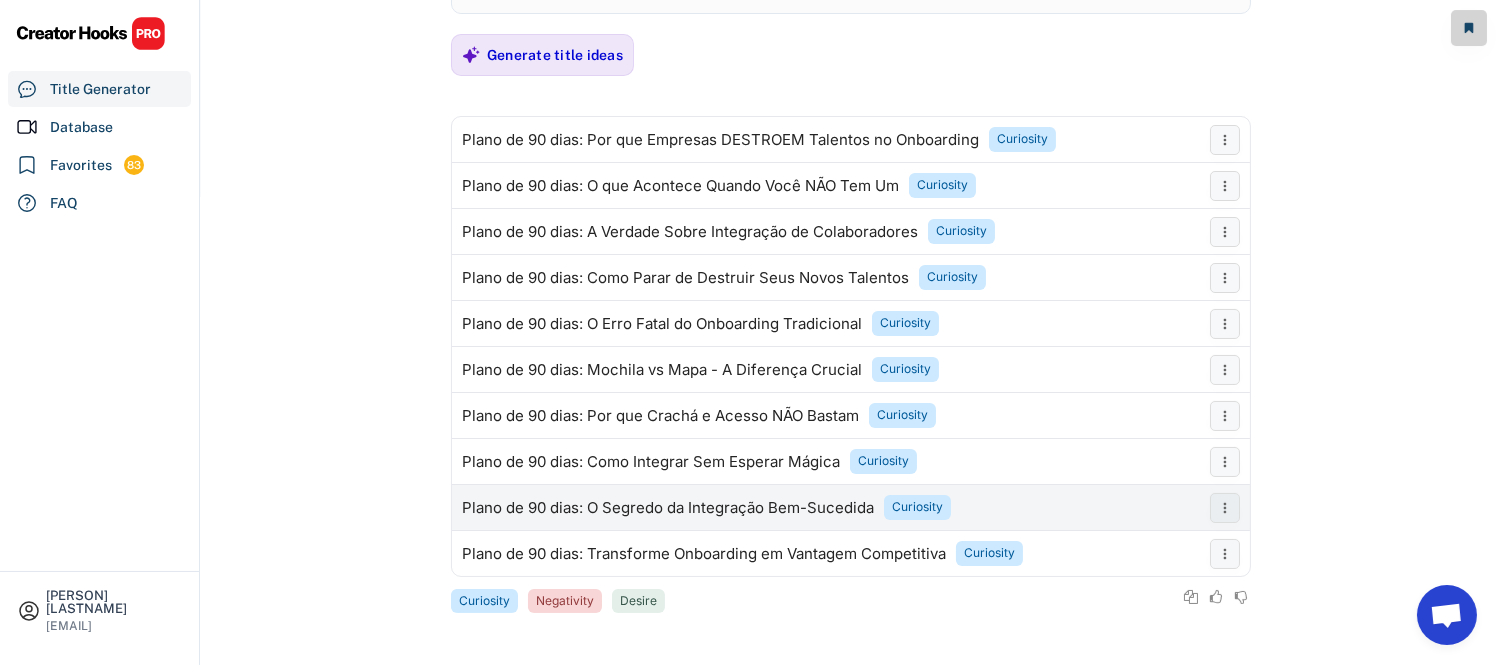 click on "Plano de 90 dias: O Segredo da Integração Bem-Sucedida" at bounding box center (668, 508) 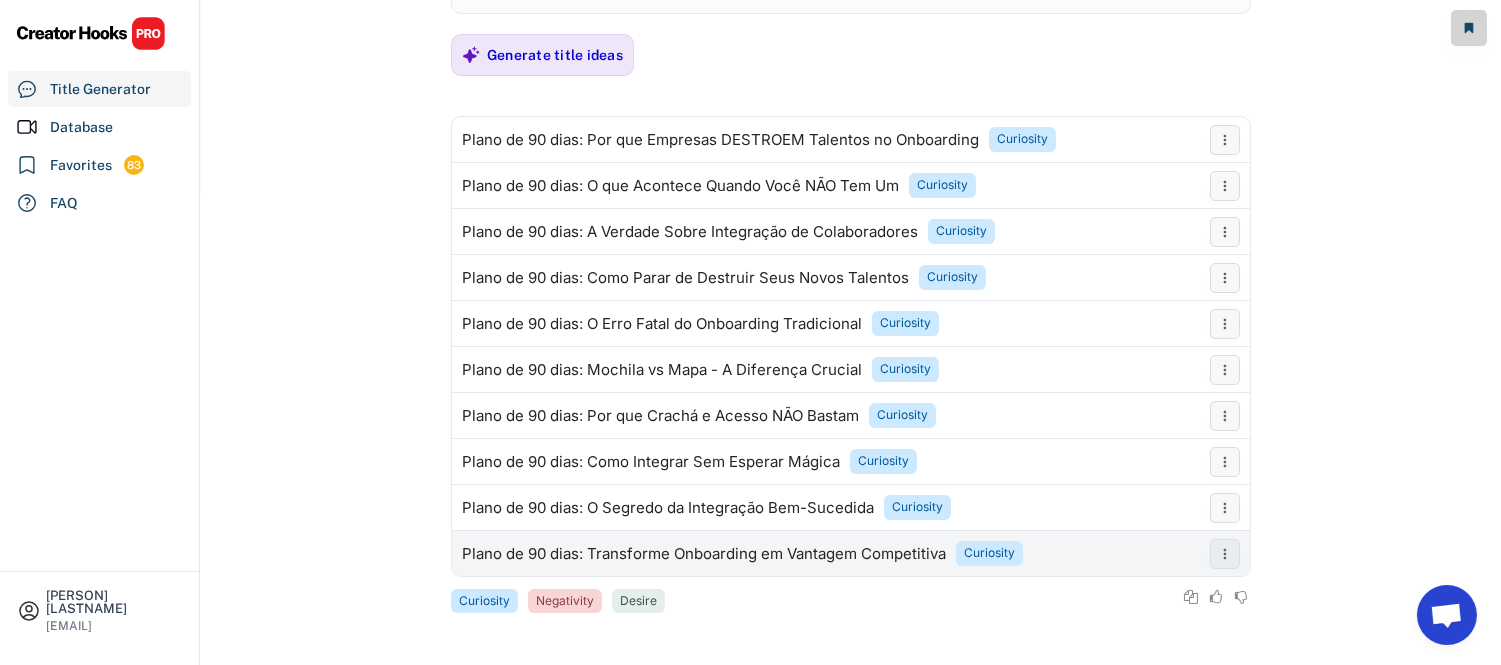 click on "Plano de 90 dias: Transforme Onboarding em Vantagem Competitiva" at bounding box center [704, 554] 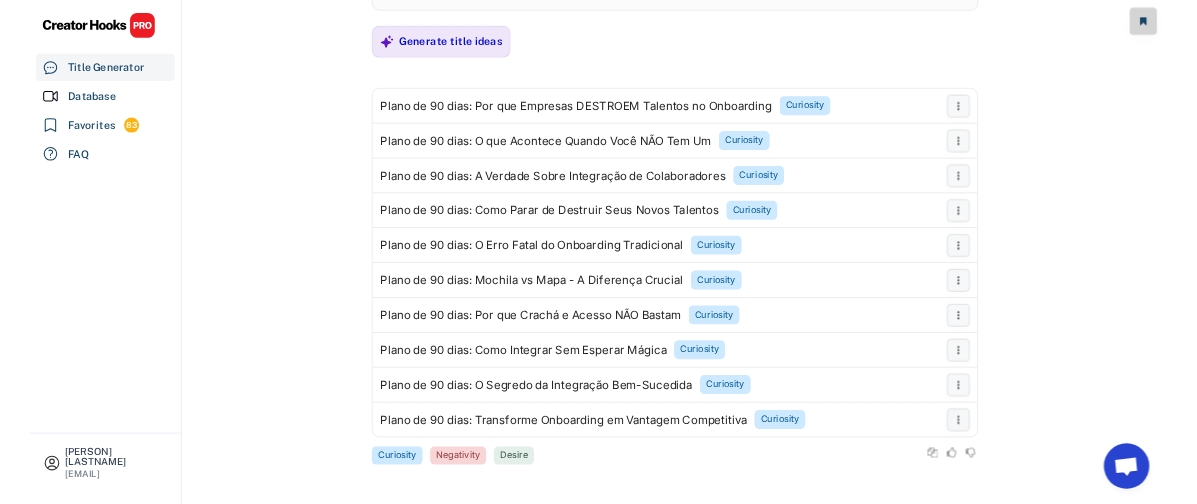 scroll, scrollTop: 567, scrollLeft: 0, axis: vertical 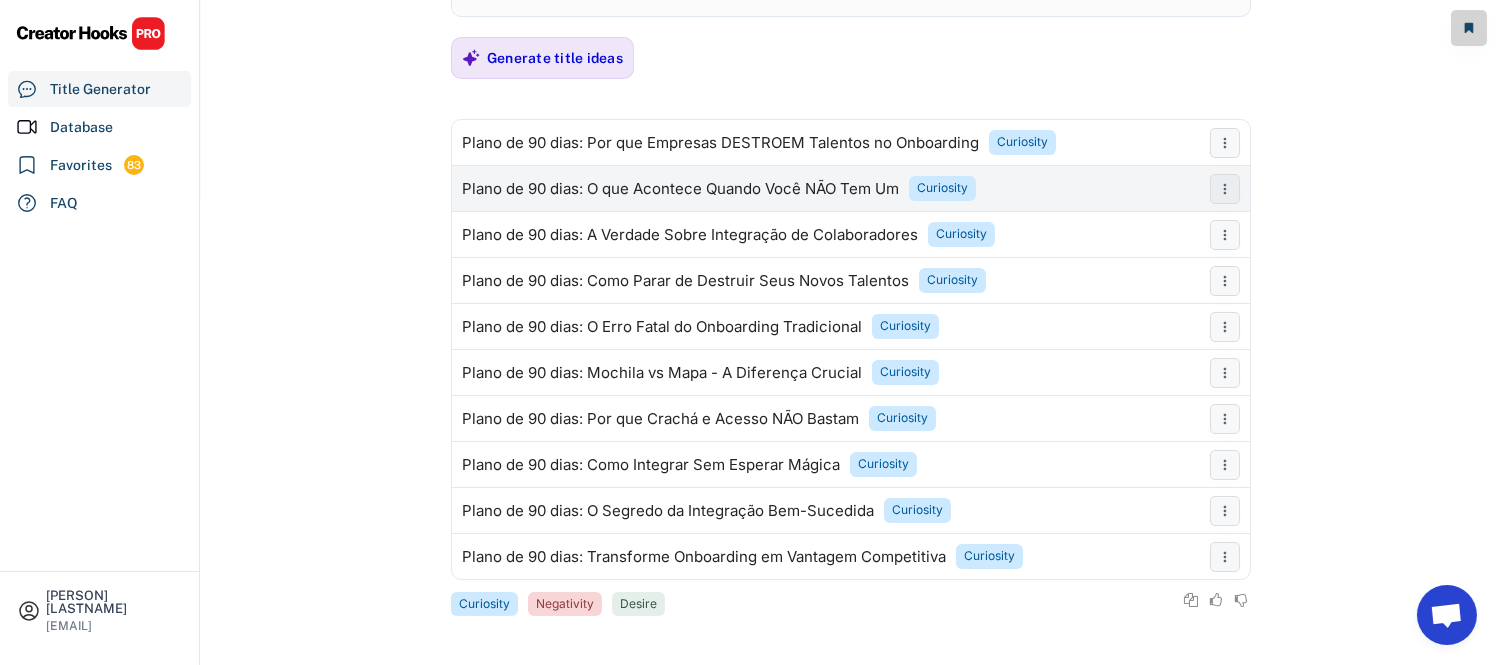 click on "Plano de 90 dias: O que Acontece Quando Você NÃO Tem Um" at bounding box center (680, 189) 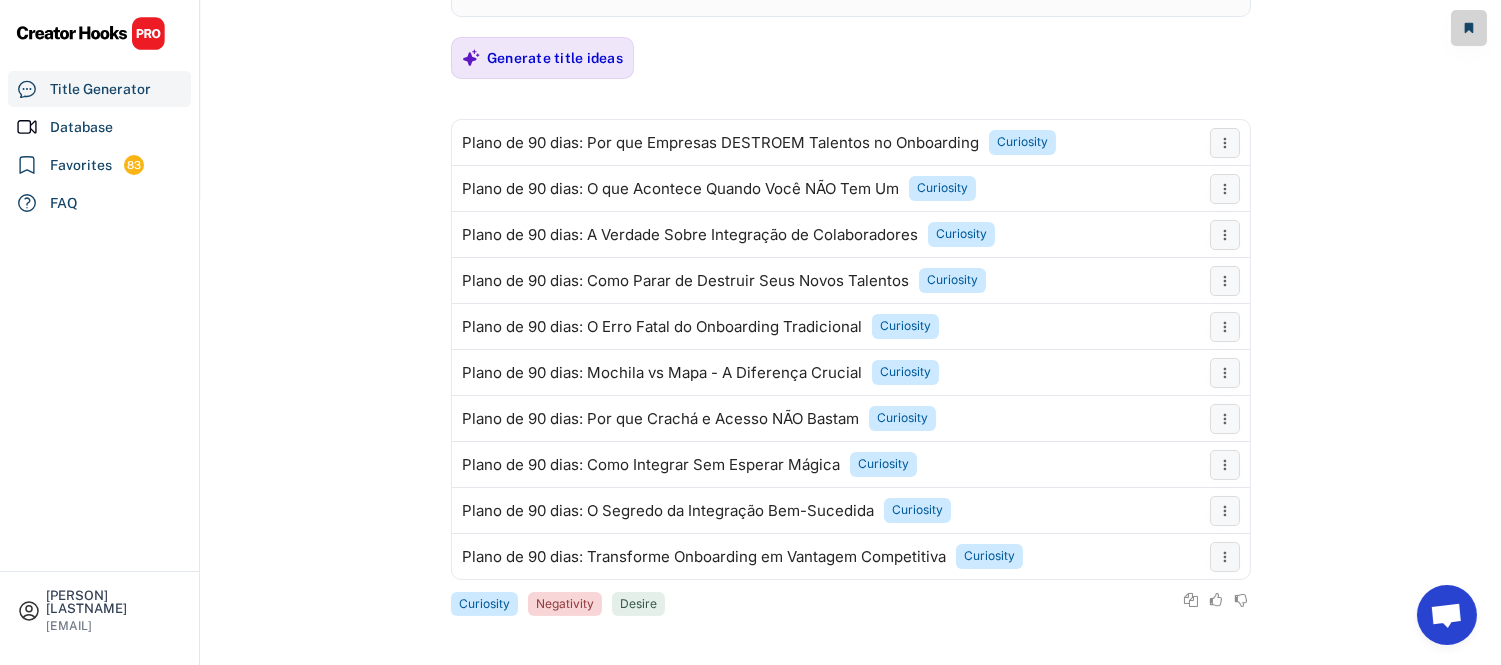 drag, startPoint x: 348, startPoint y: 280, endPoint x: 391, endPoint y: 246, distance: 54.81788 